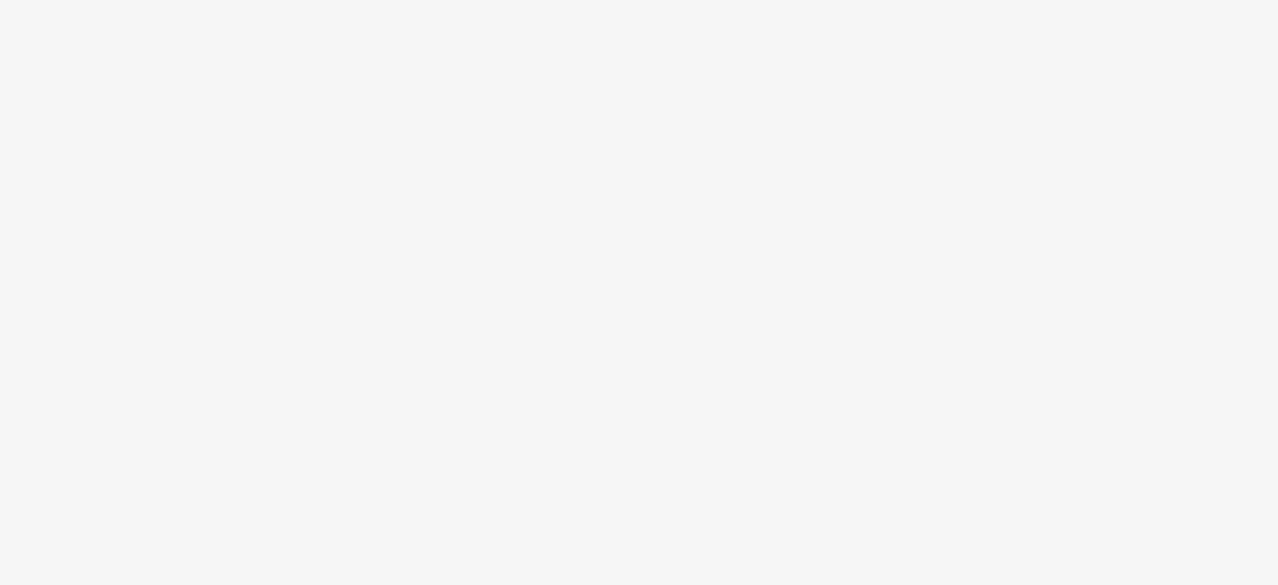 scroll, scrollTop: 0, scrollLeft: 0, axis: both 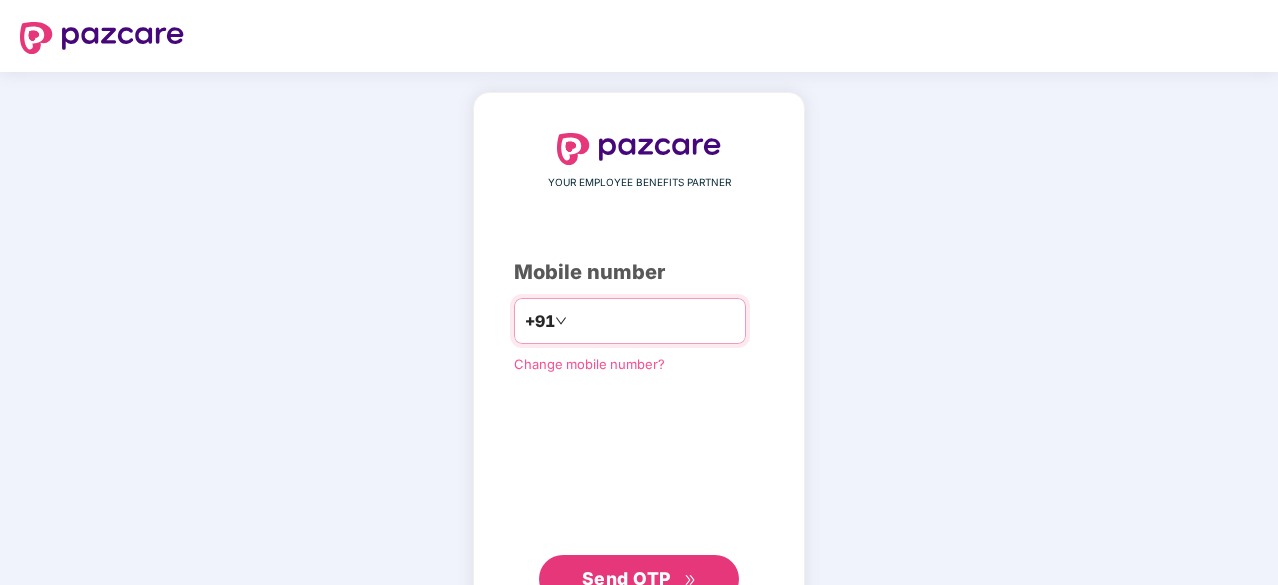 type on "**********" 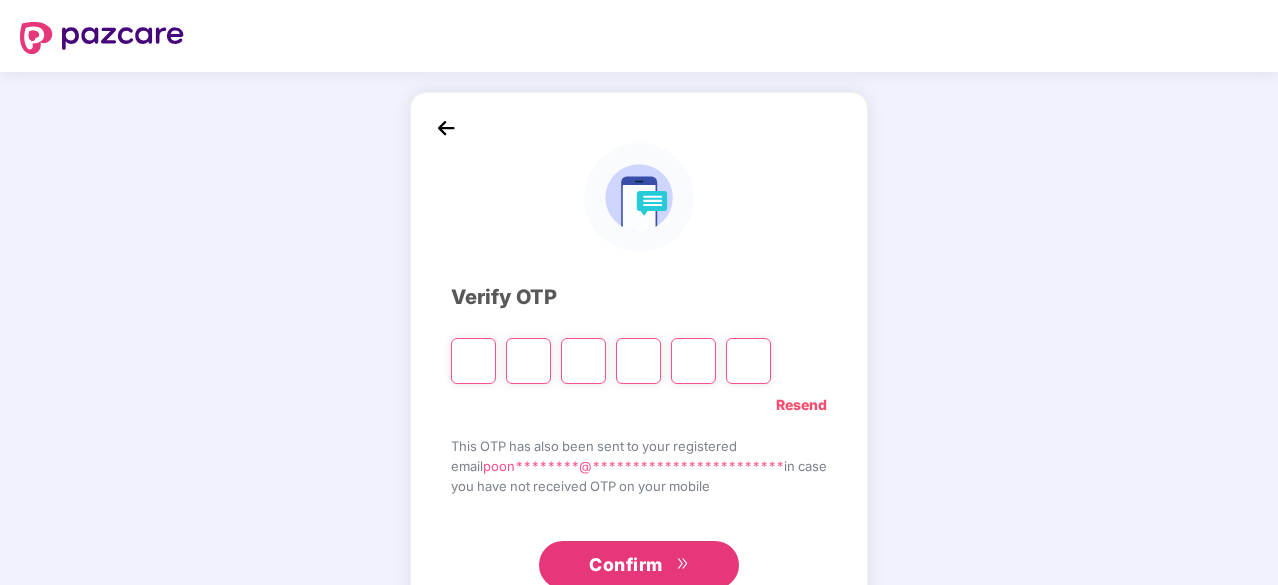type on "*" 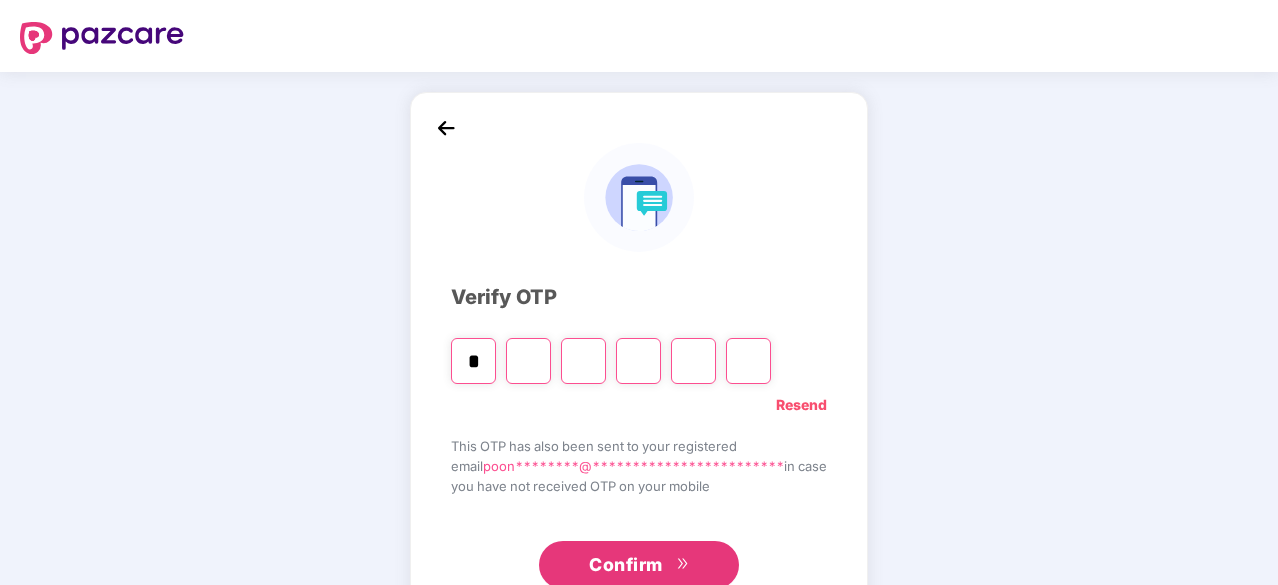 type on "*" 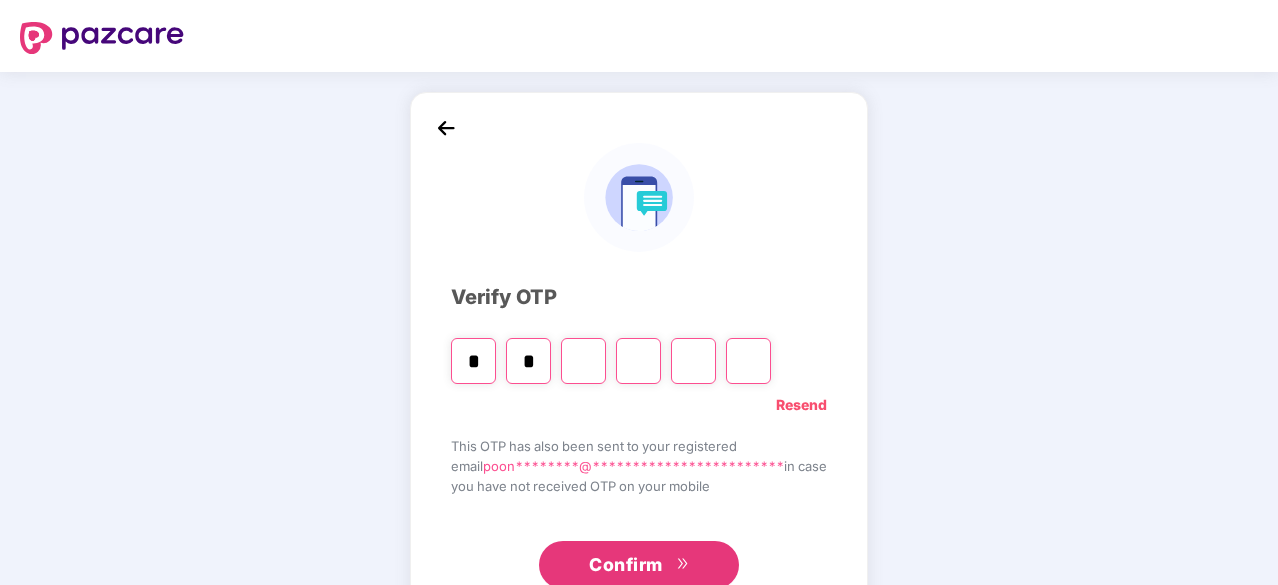 type on "*" 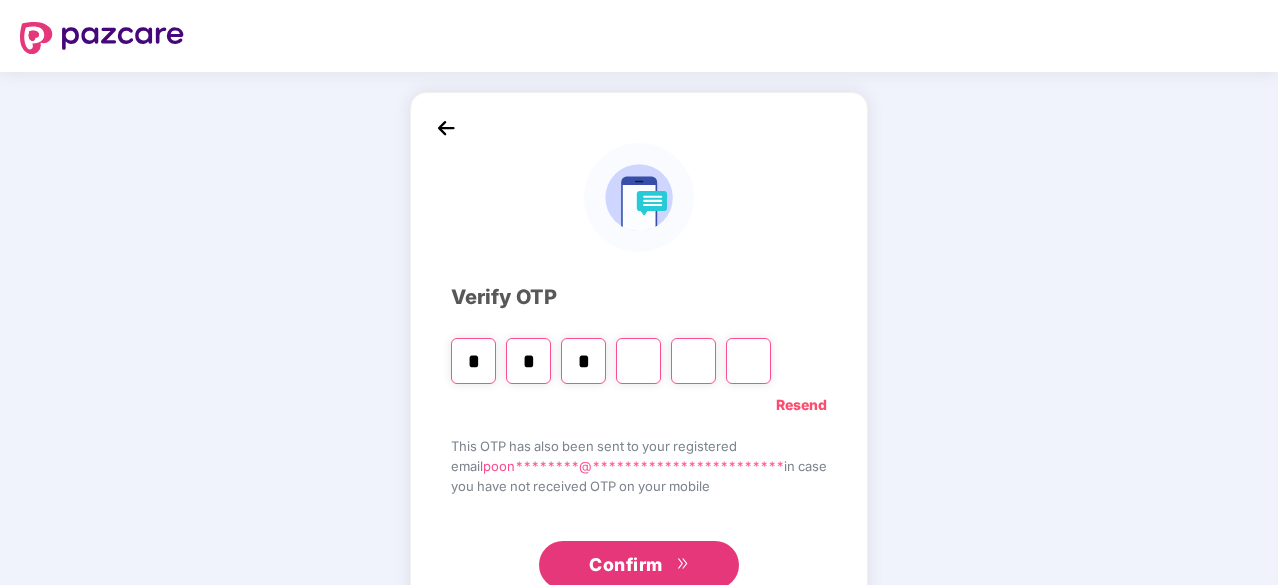 type on "*" 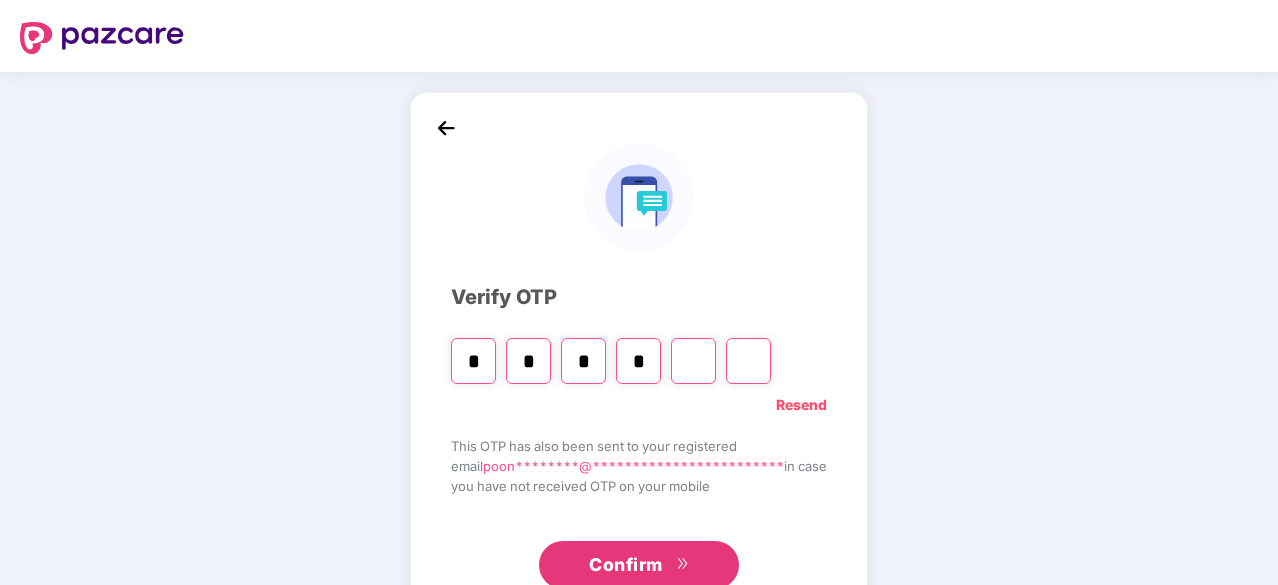 type on "*" 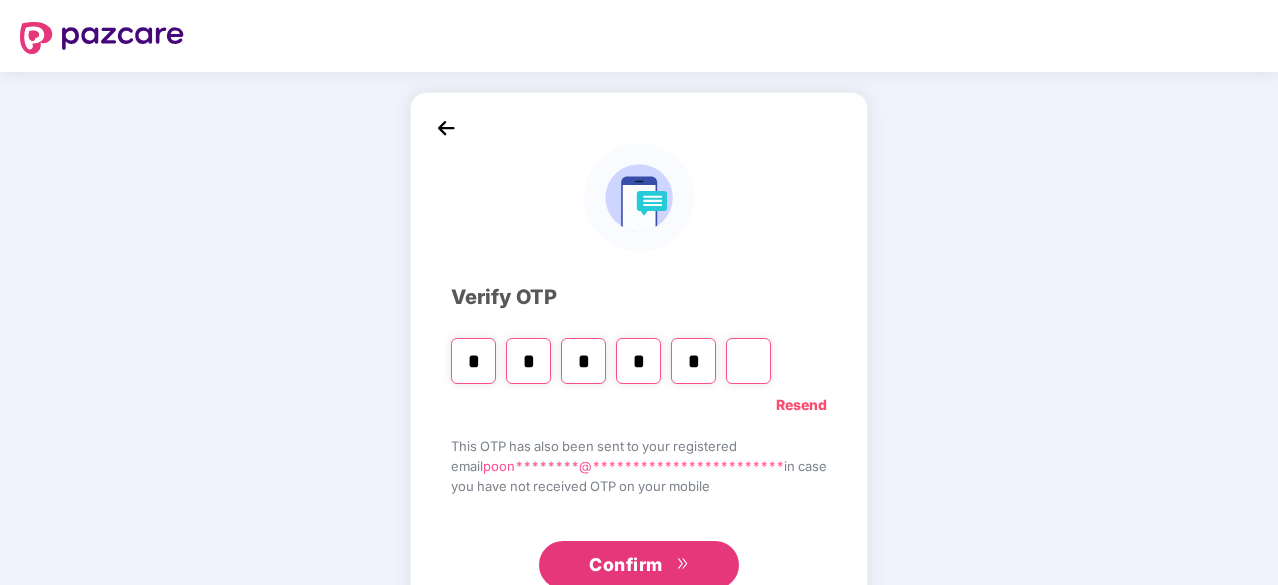 type on "*" 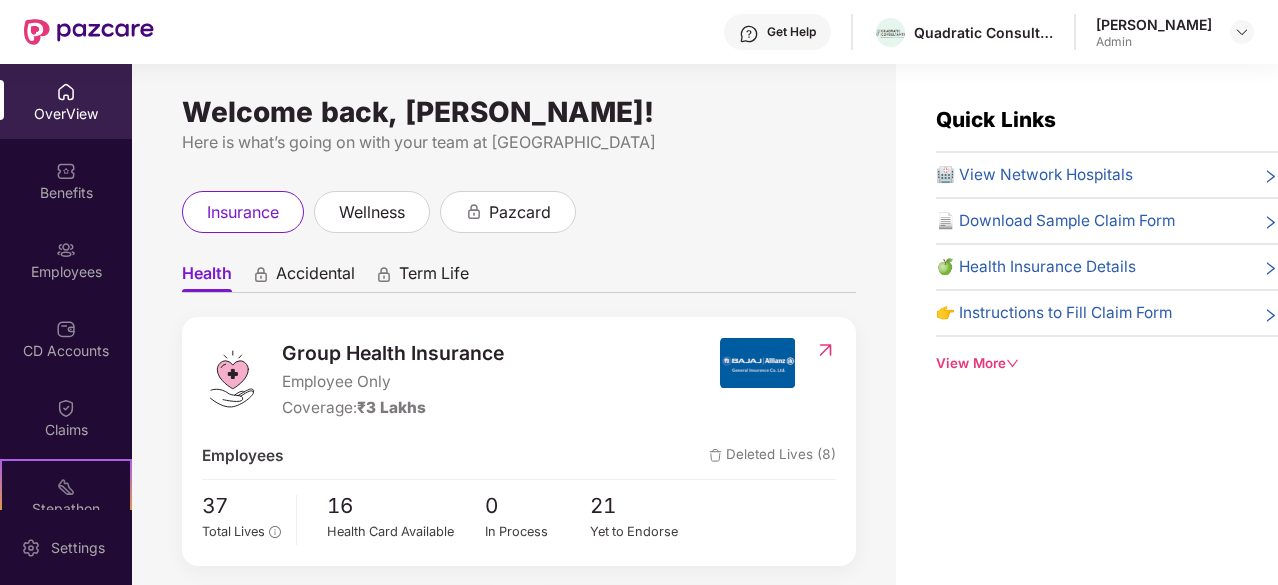 click on "View More" at bounding box center (1107, 363) 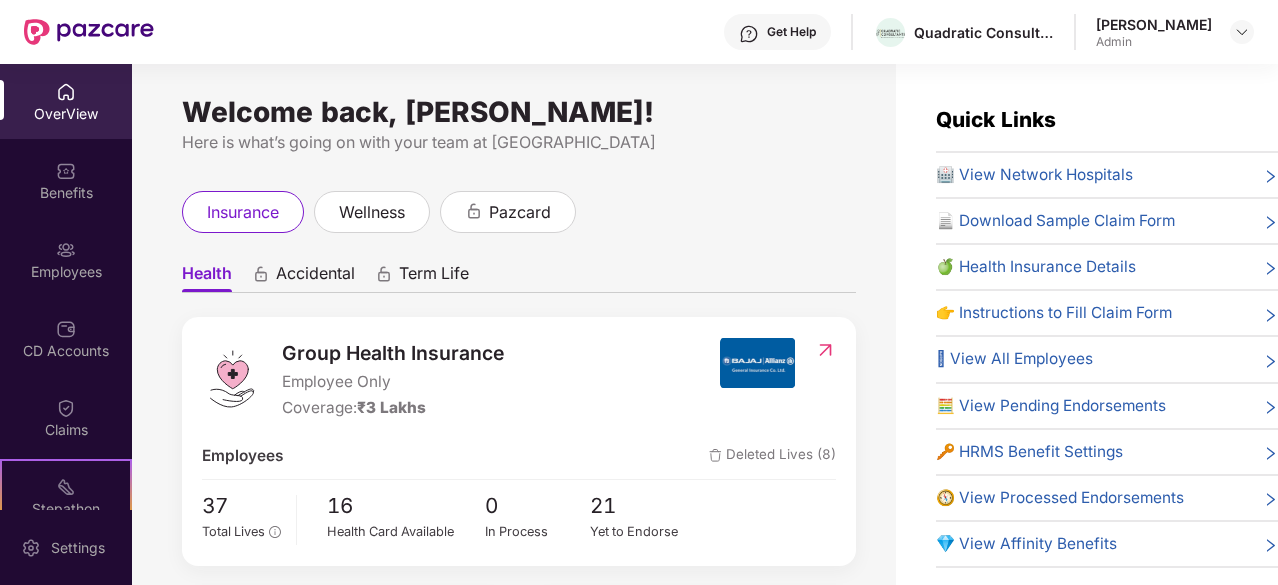 click on "🧮 View Pending Endorsements" at bounding box center (1051, 406) 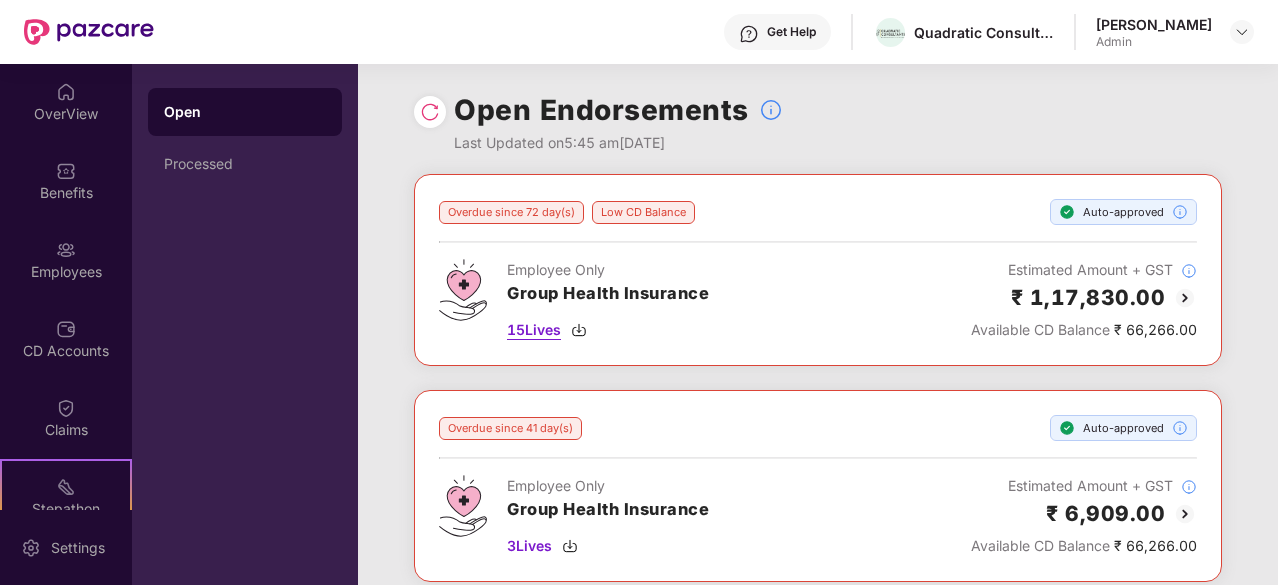 click on "15  Lives" at bounding box center (534, 330) 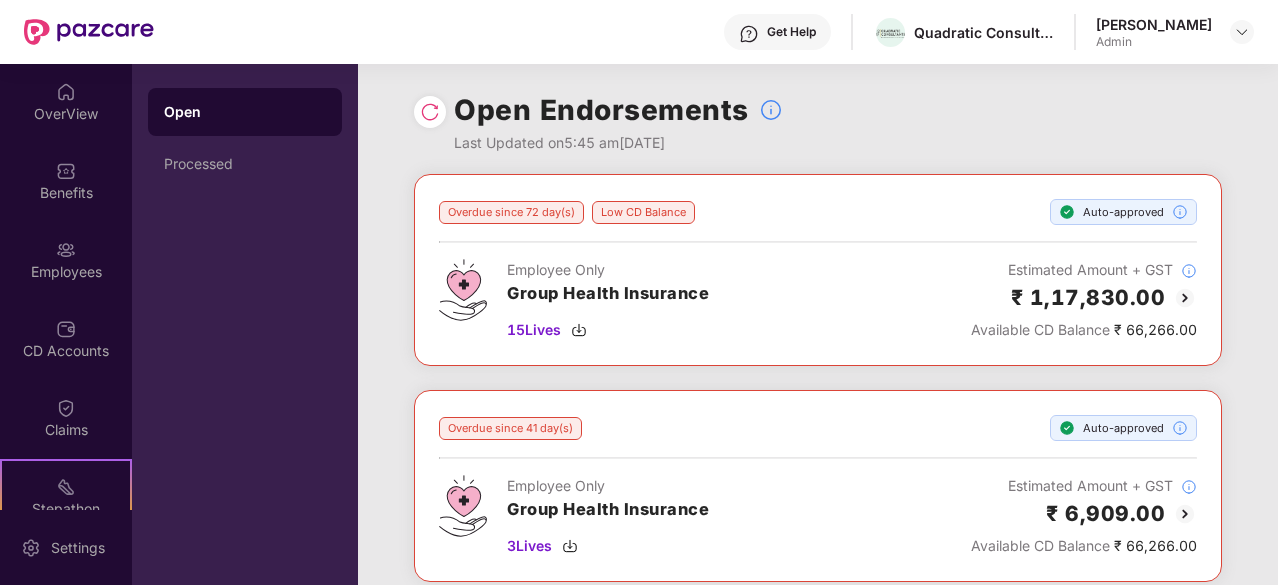 click on "Group Health Insurance" at bounding box center (608, 510) 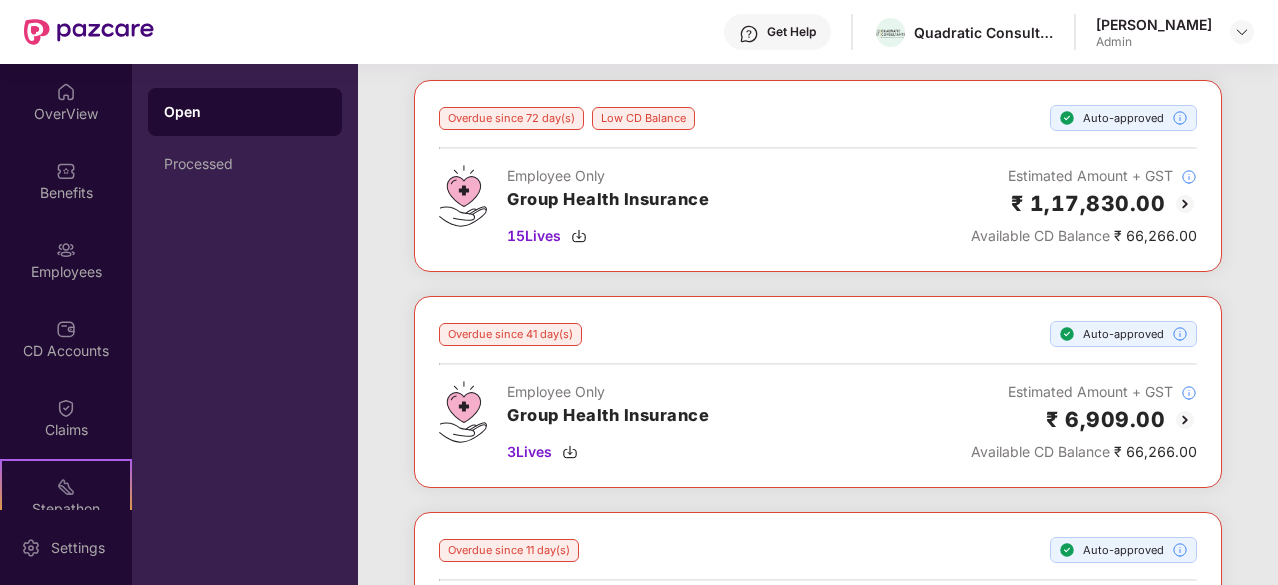 scroll, scrollTop: 120, scrollLeft: 0, axis: vertical 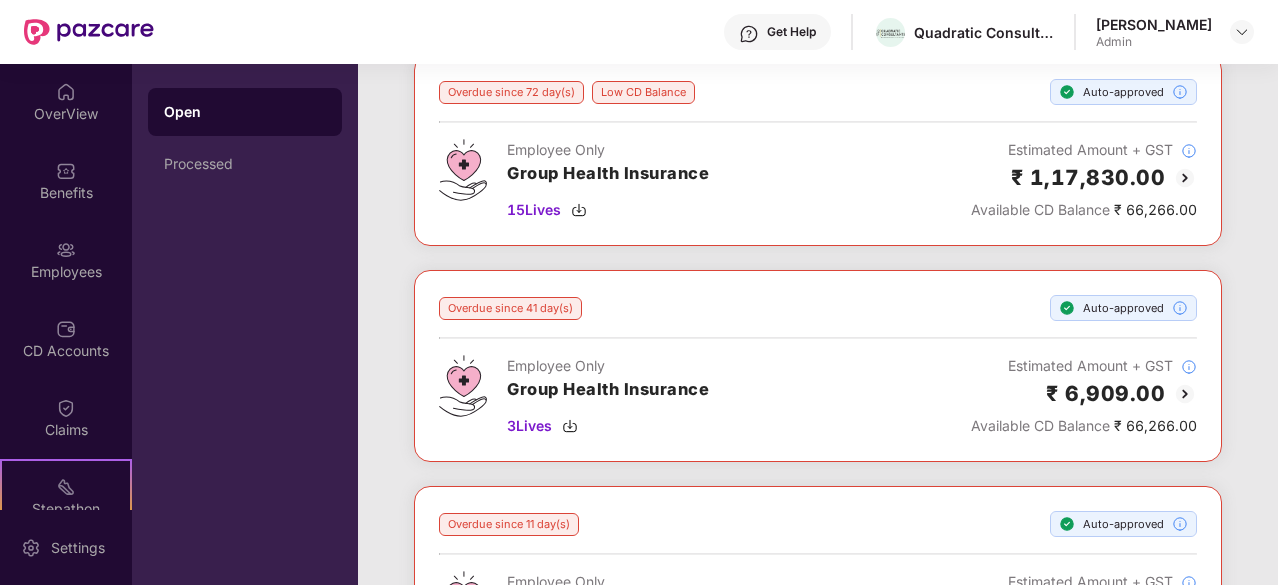click at bounding box center (1185, 394) 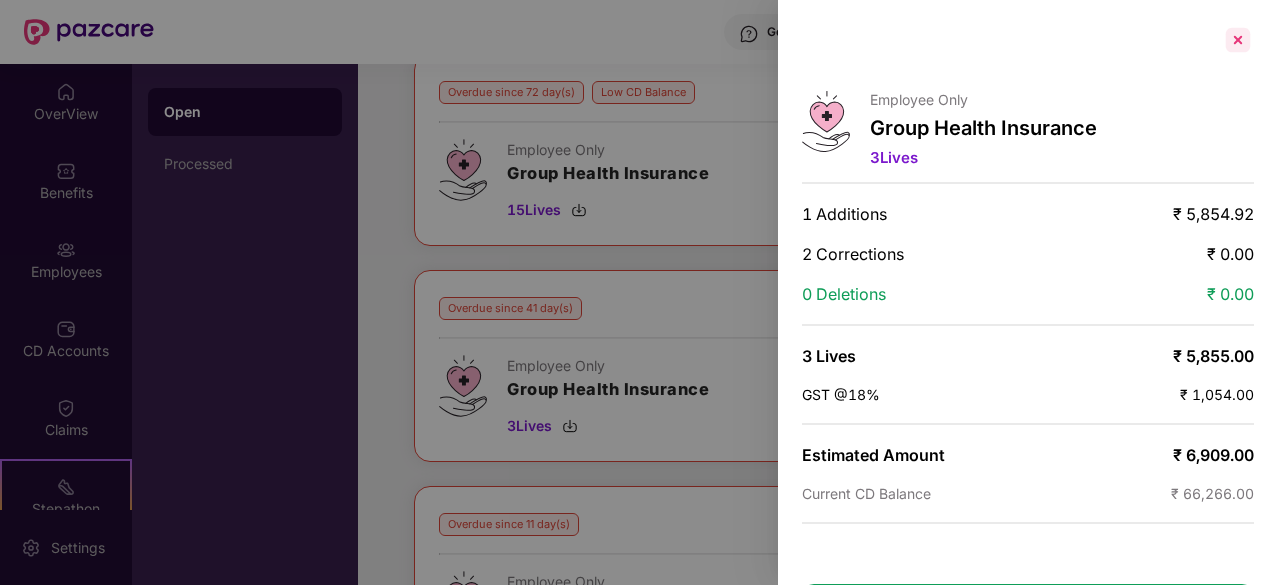 click at bounding box center (1238, 40) 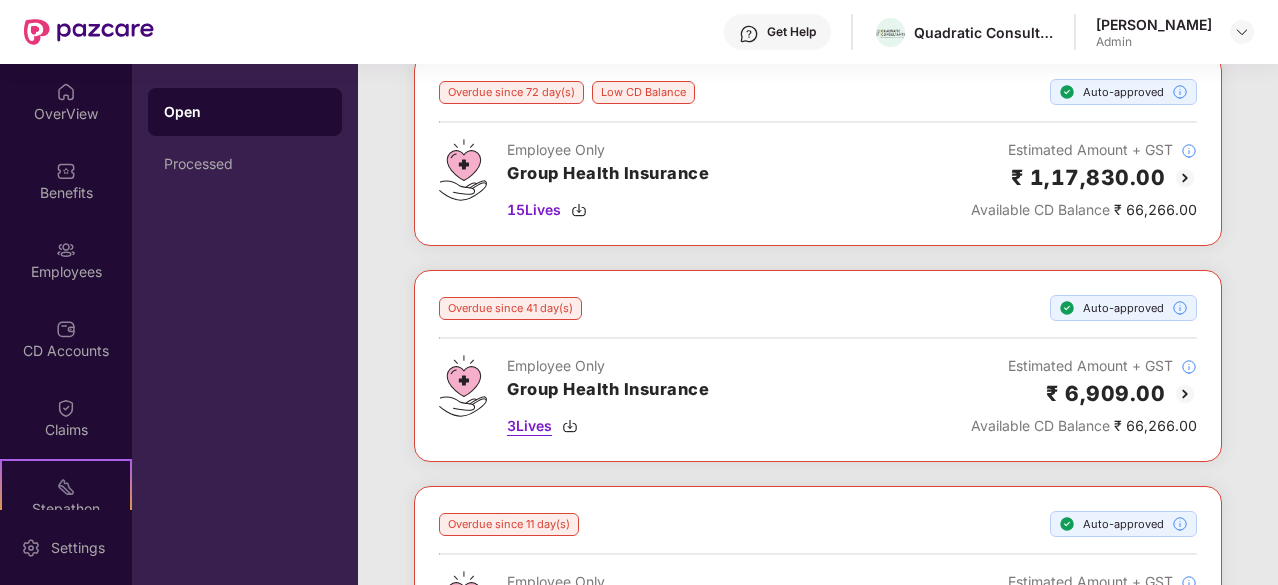 click on "3  Lives" at bounding box center [529, 426] 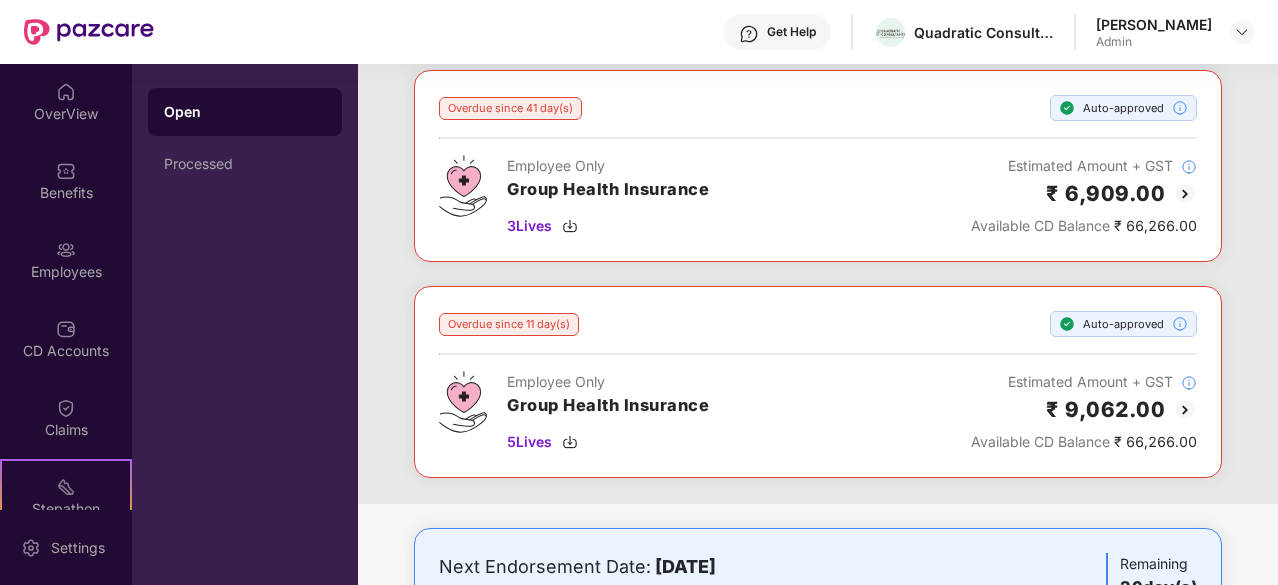 scroll, scrollTop: 280, scrollLeft: 0, axis: vertical 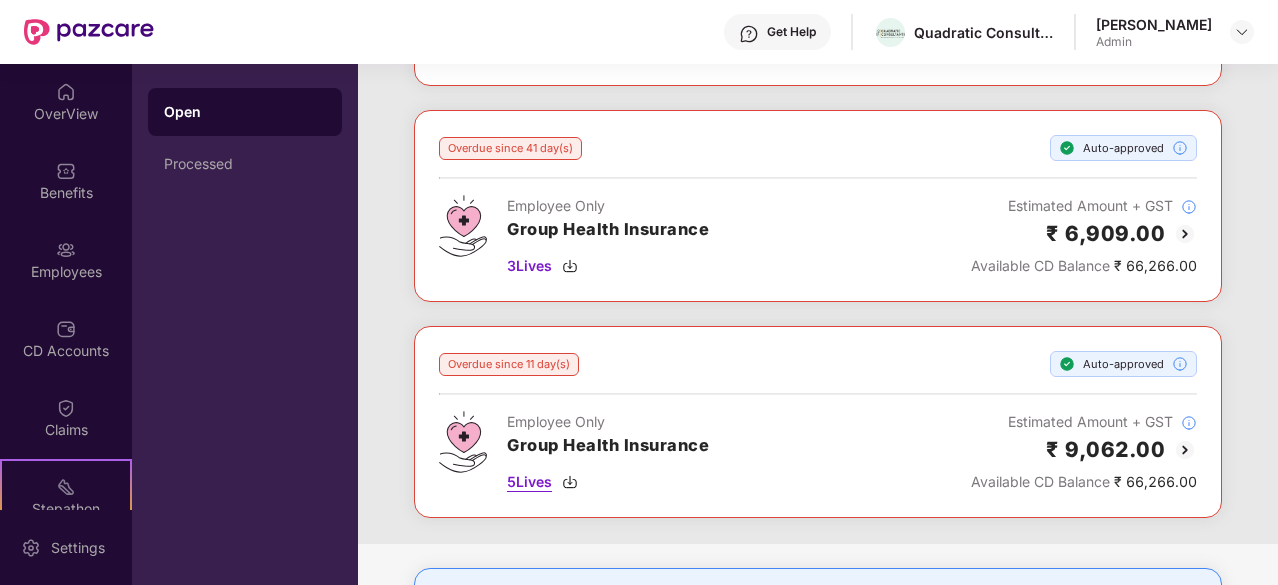 click at bounding box center [570, 482] 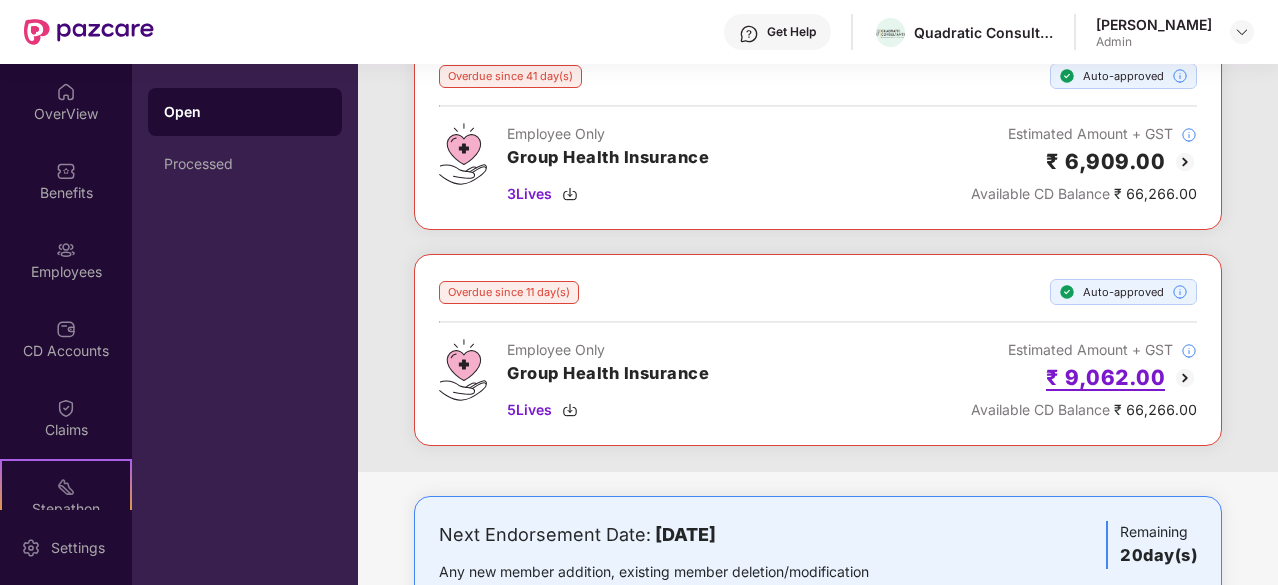 scroll, scrollTop: 350, scrollLeft: 0, axis: vertical 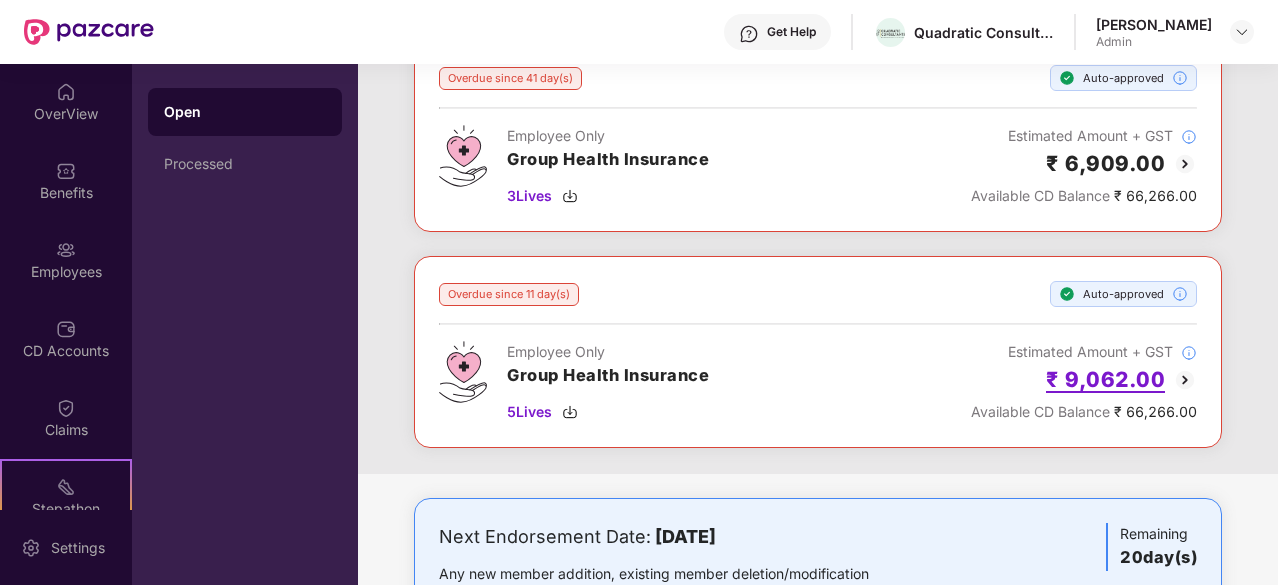 click on "₹ 9,062.00" at bounding box center (1105, 379) 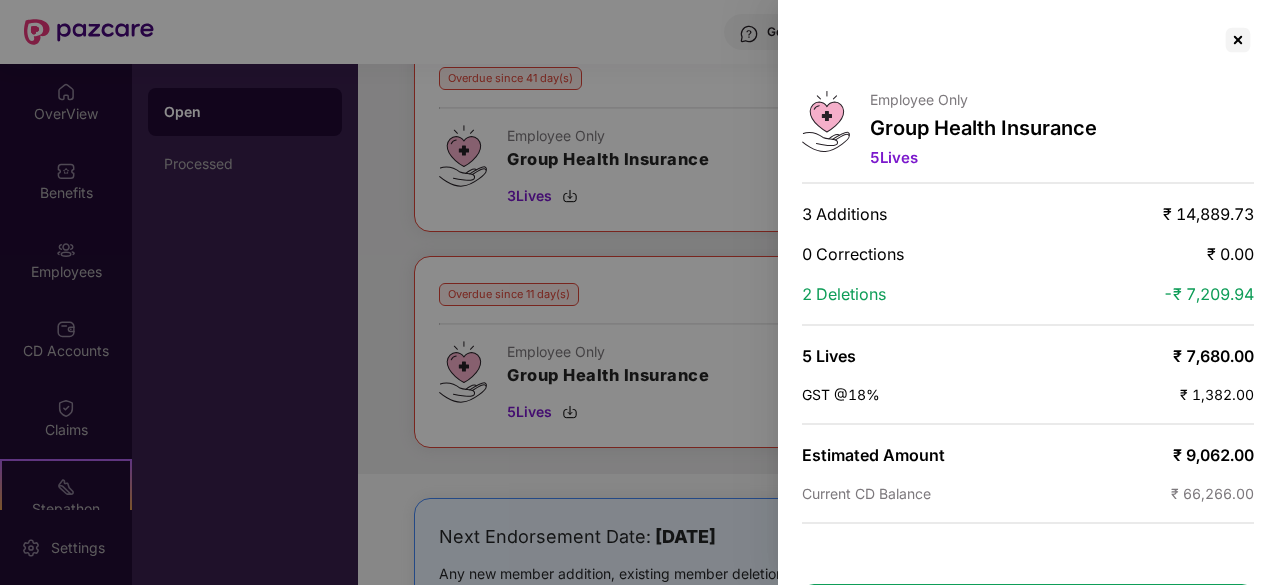 click on "₹ 7,680.00" at bounding box center (1213, 356) 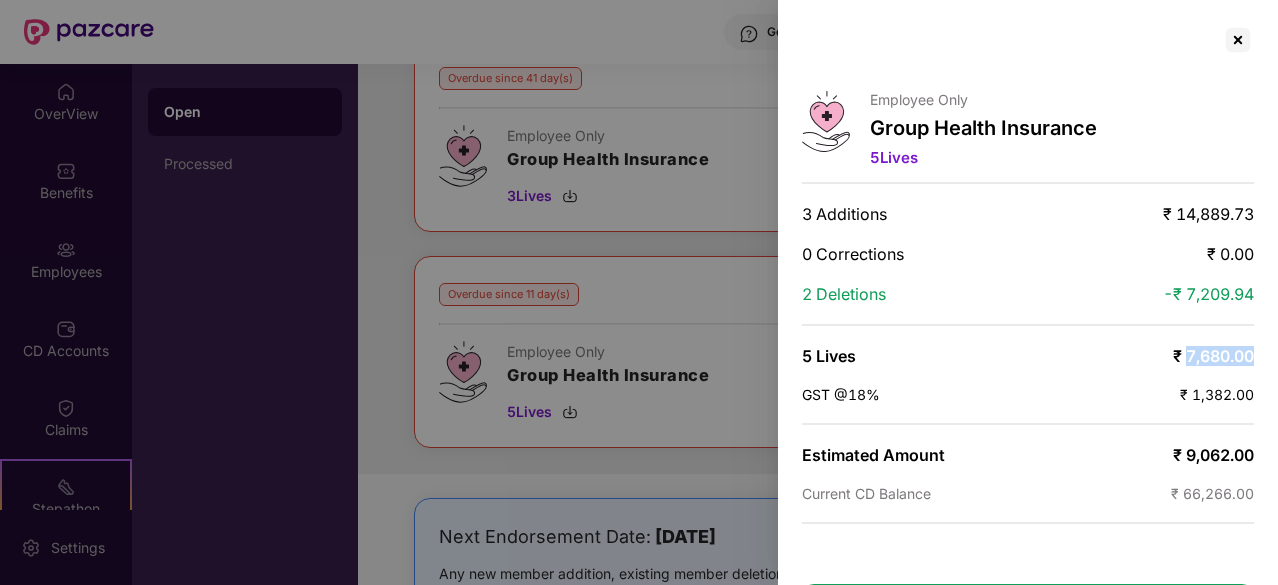 click on "₹ 7,680.00" at bounding box center (1213, 356) 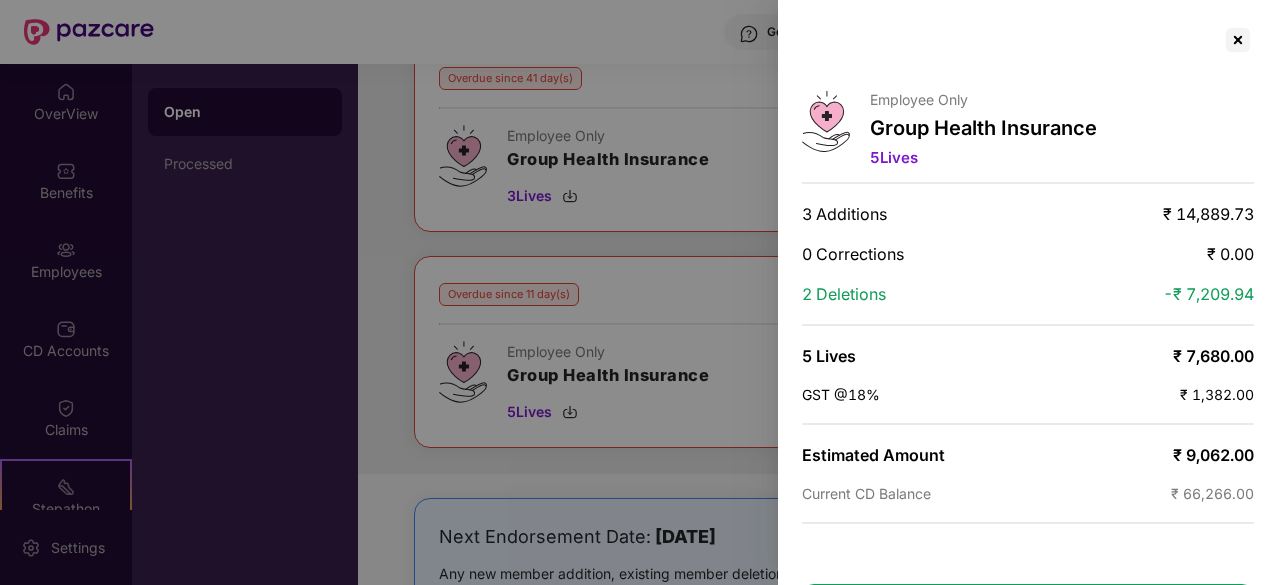 click on "Employee Only Group Health Insurance 5  Lives 3 Additions ₹ 14,889.73 0 Corrections ₹ 0.00 2 Deletions -₹ 7,209.94 5 Lives ₹ 7,680.00 GST @18% ₹ 1,382.00 Estimated Amount ₹ 9,062.00 Current CD Balance ₹ 66,266.00 Remaining CD Balance after processing this endorsement ₹ 57,204.00" at bounding box center [1028, 292] 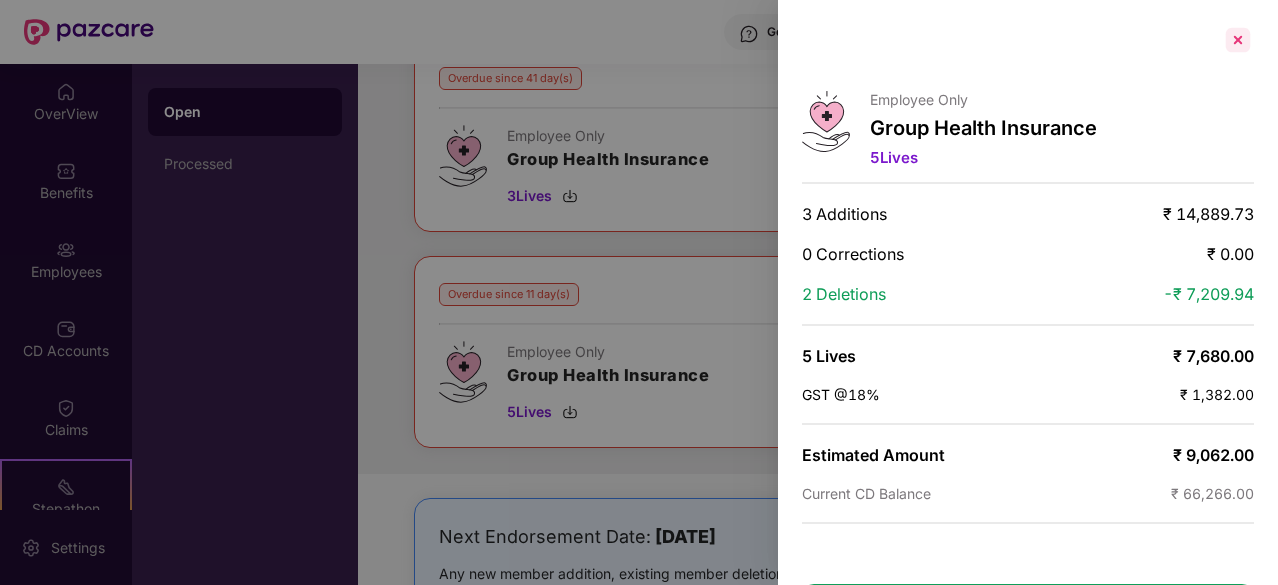 click at bounding box center (1238, 40) 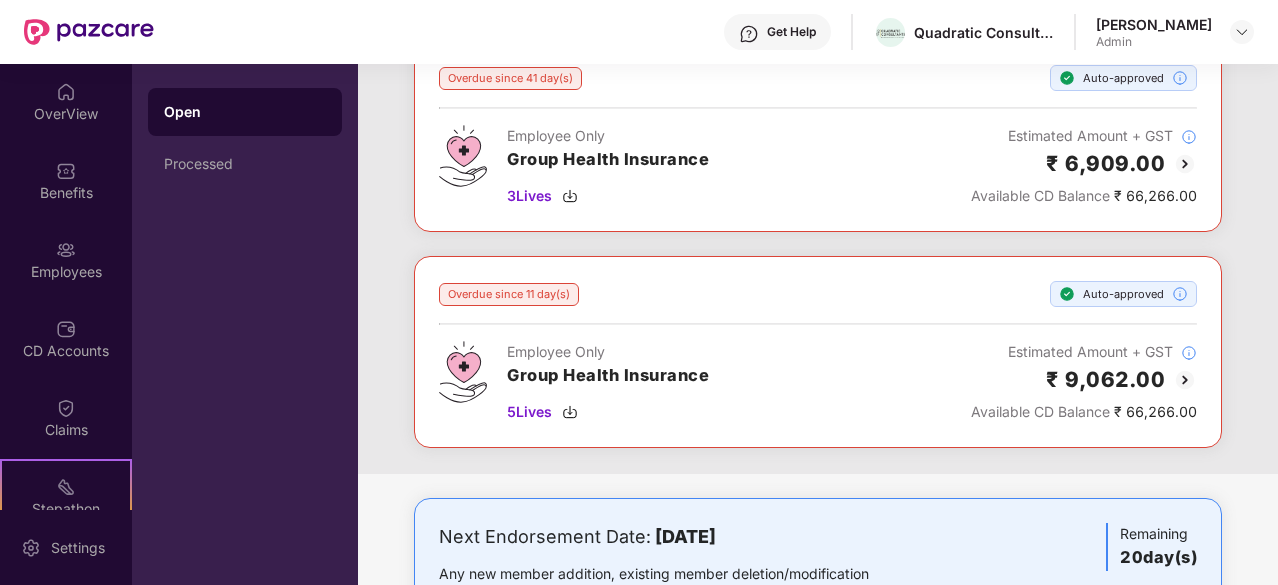 click on "Next Endorsement Date: [DATE] Any new member addition, existing member deletion/modification before  [DATE]  will consider for this endorsements. Remaining 20  day(s)" at bounding box center [818, 585] 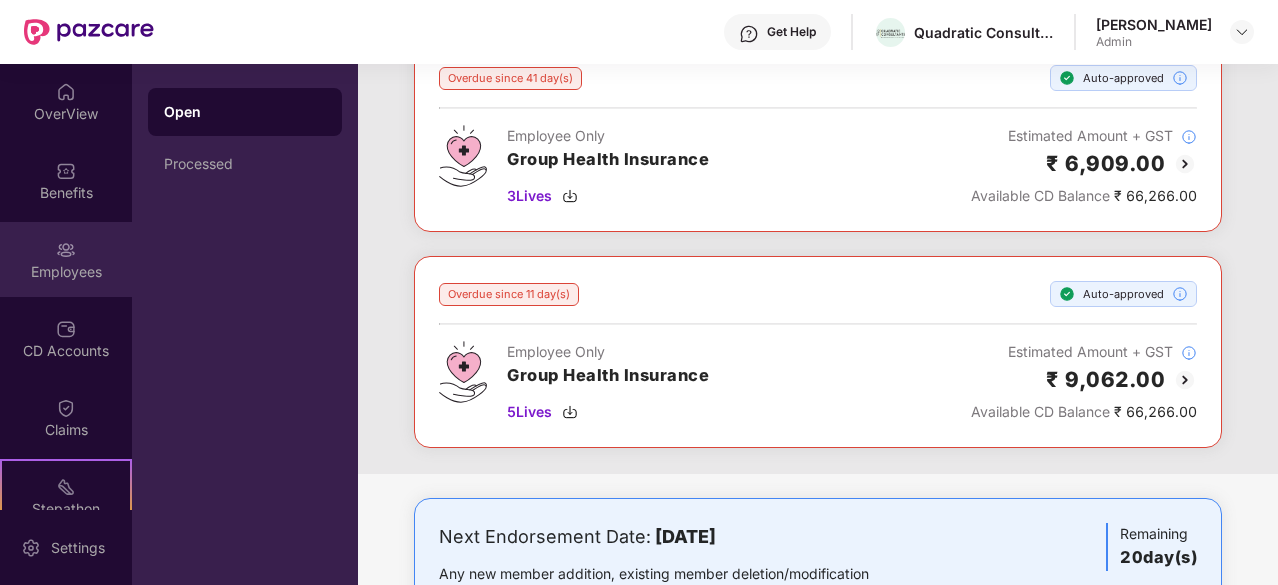 click on "Employees" at bounding box center [66, 272] 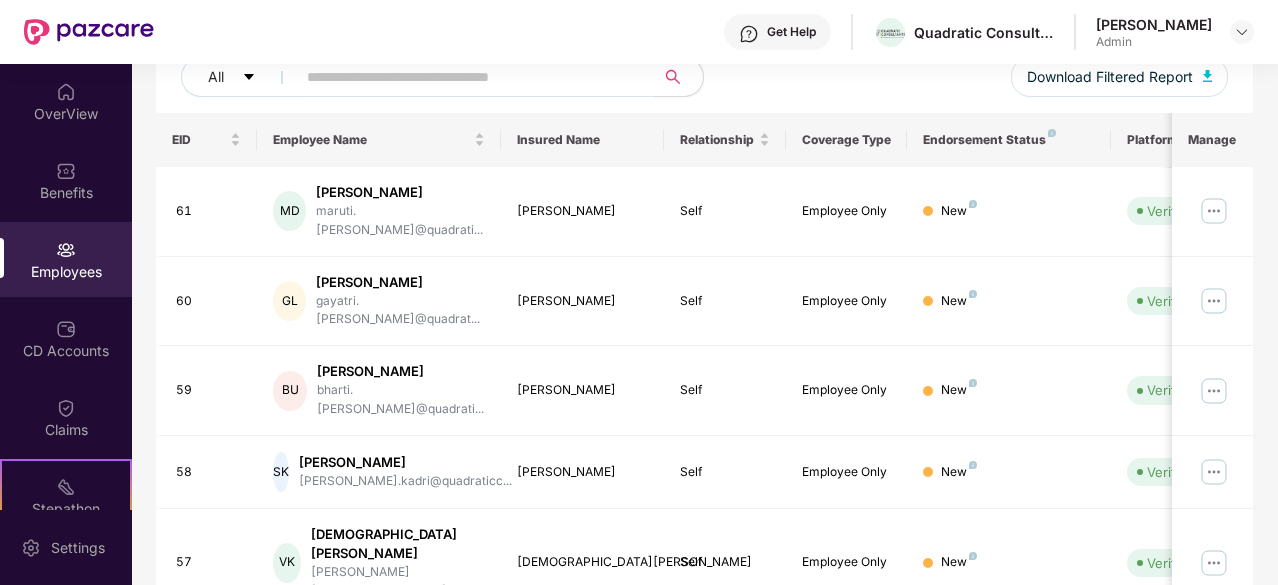 scroll, scrollTop: 350, scrollLeft: 0, axis: vertical 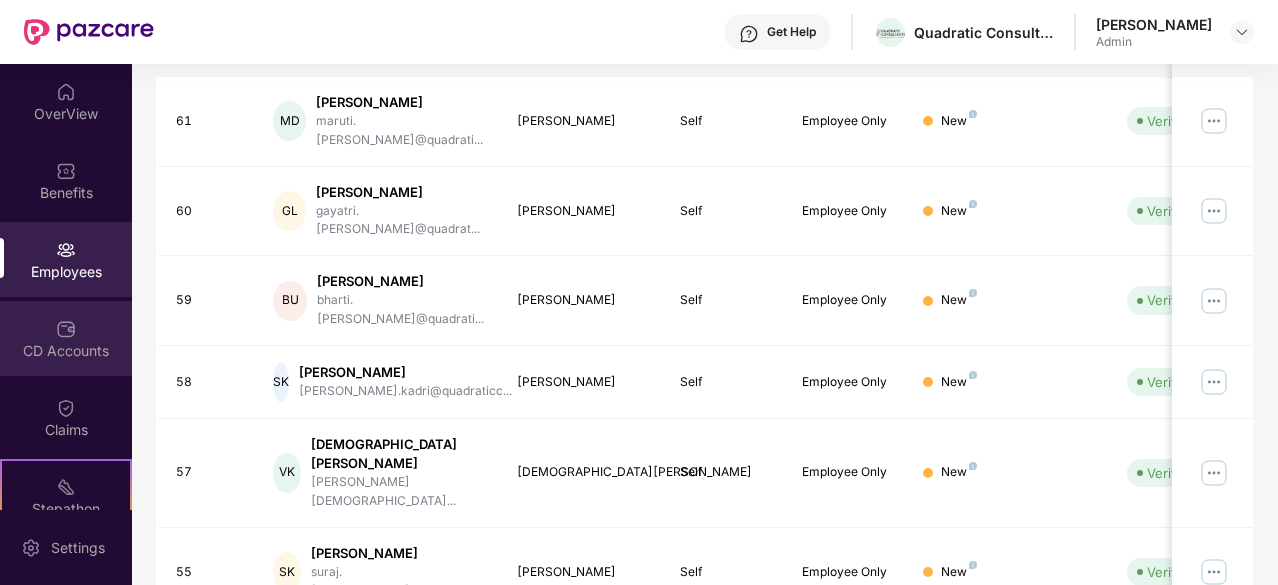 click on "CD Accounts" at bounding box center [66, 351] 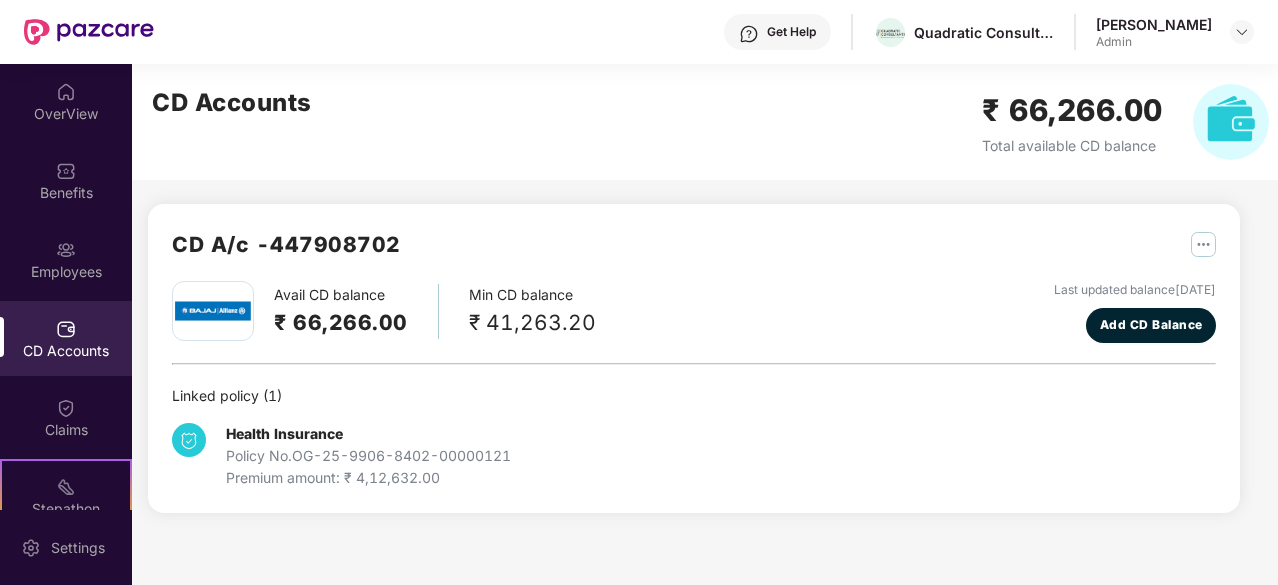 scroll, scrollTop: 0, scrollLeft: 0, axis: both 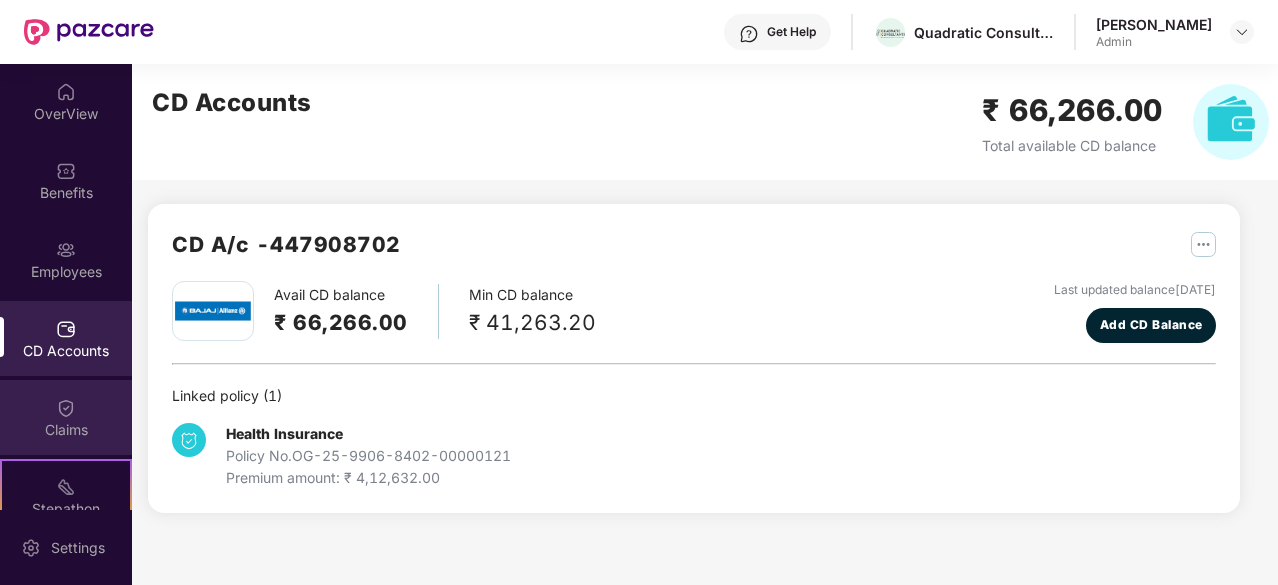 click on "Claims" at bounding box center [66, 430] 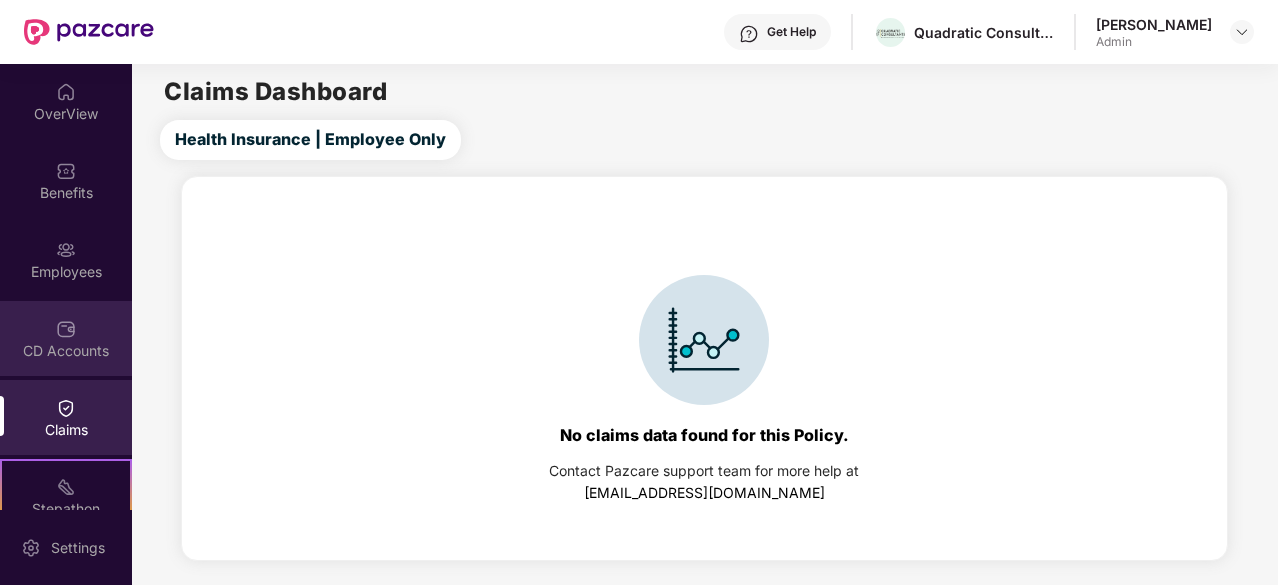 click on "CD Accounts" at bounding box center [66, 338] 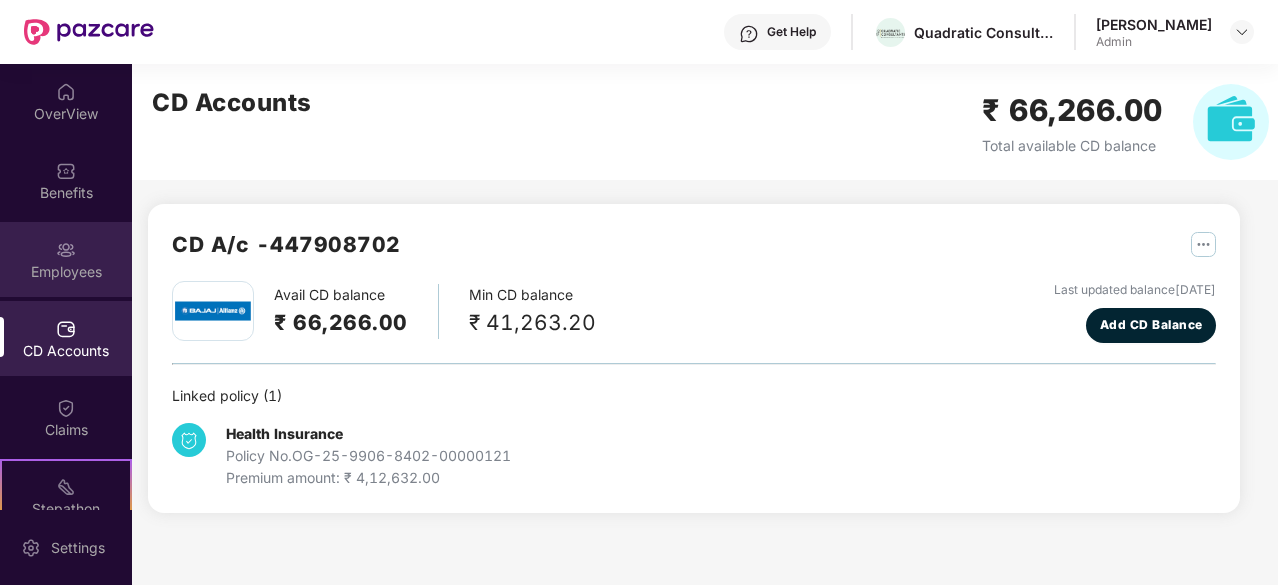 click on "Employees" at bounding box center [66, 259] 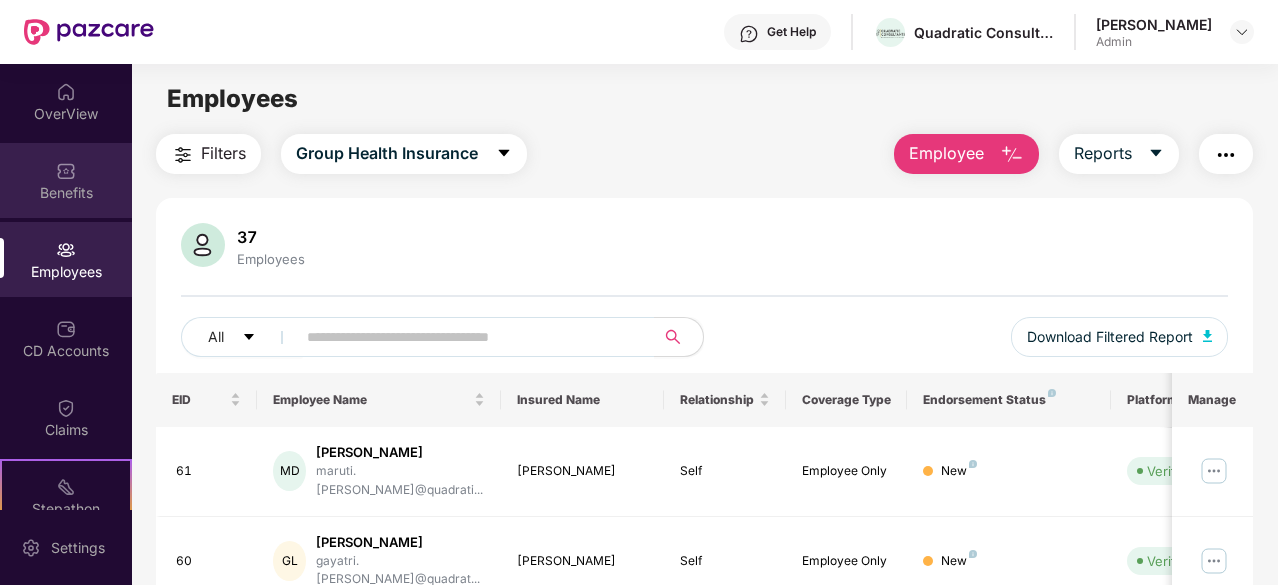 click on "Benefits" at bounding box center (66, 180) 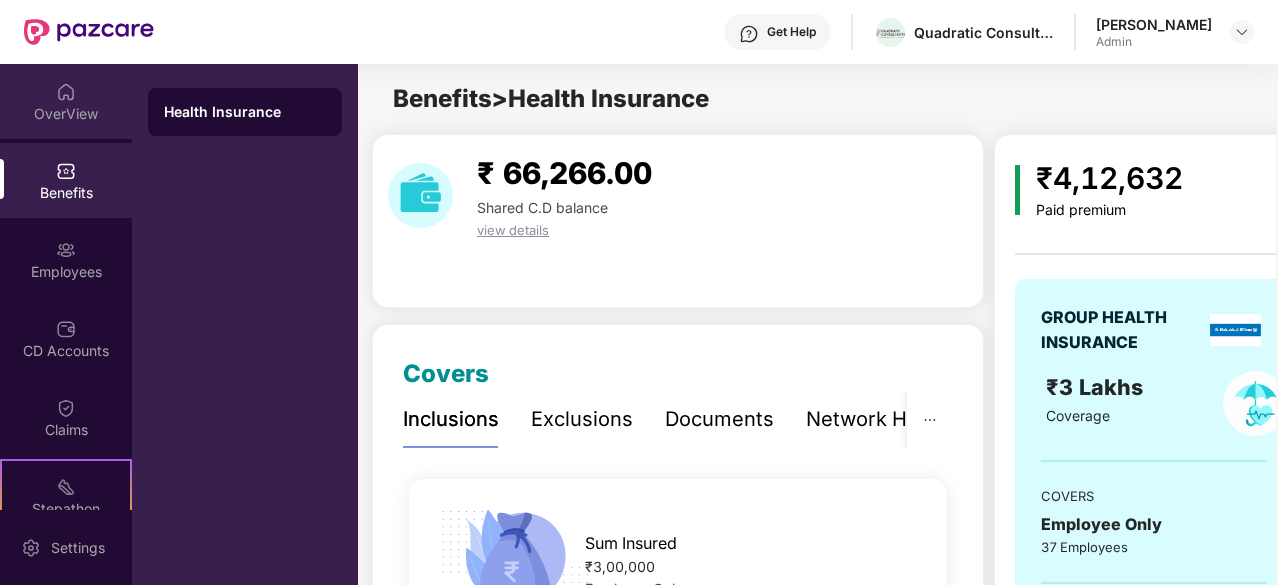 click on "OverView" at bounding box center (66, 101) 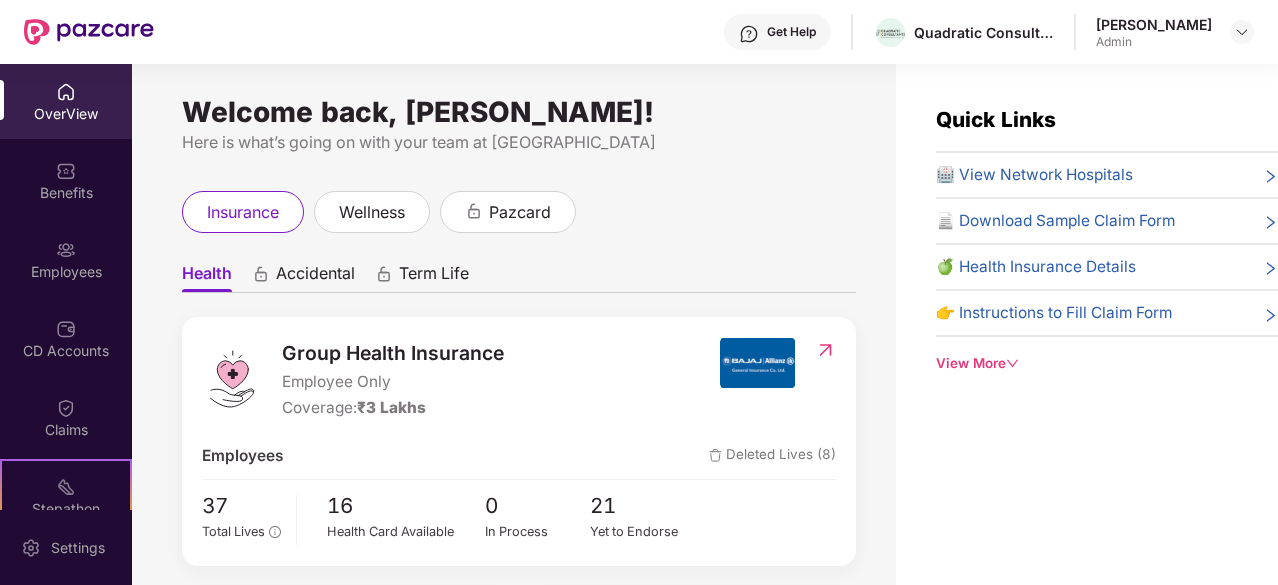 click on "Here is what’s going on with your team at [GEOGRAPHIC_DATA]" at bounding box center (519, 142) 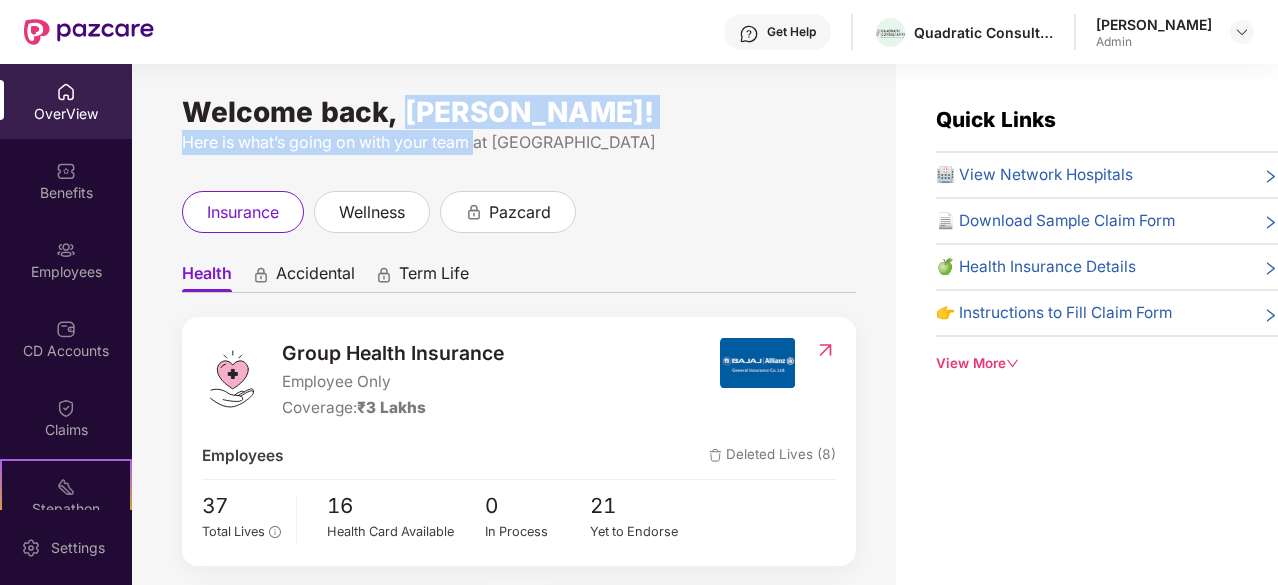 drag, startPoint x: 434, startPoint y: 133, endPoint x: 440, endPoint y: 102, distance: 31.575306 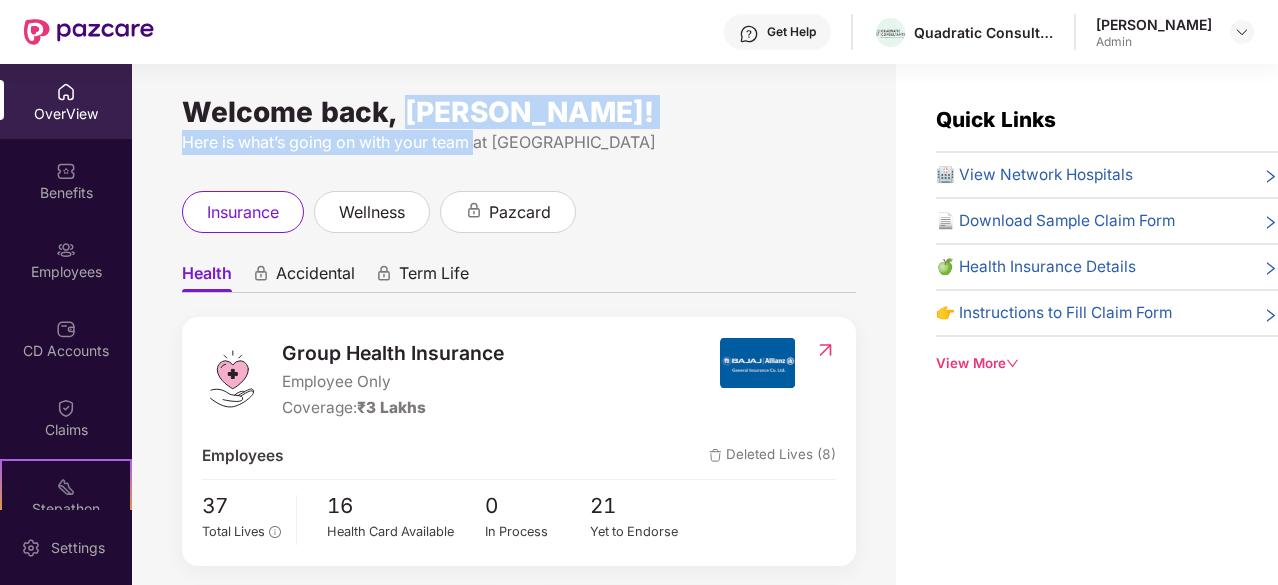 click on "Welcome back, [PERSON_NAME]!" at bounding box center [519, 112] 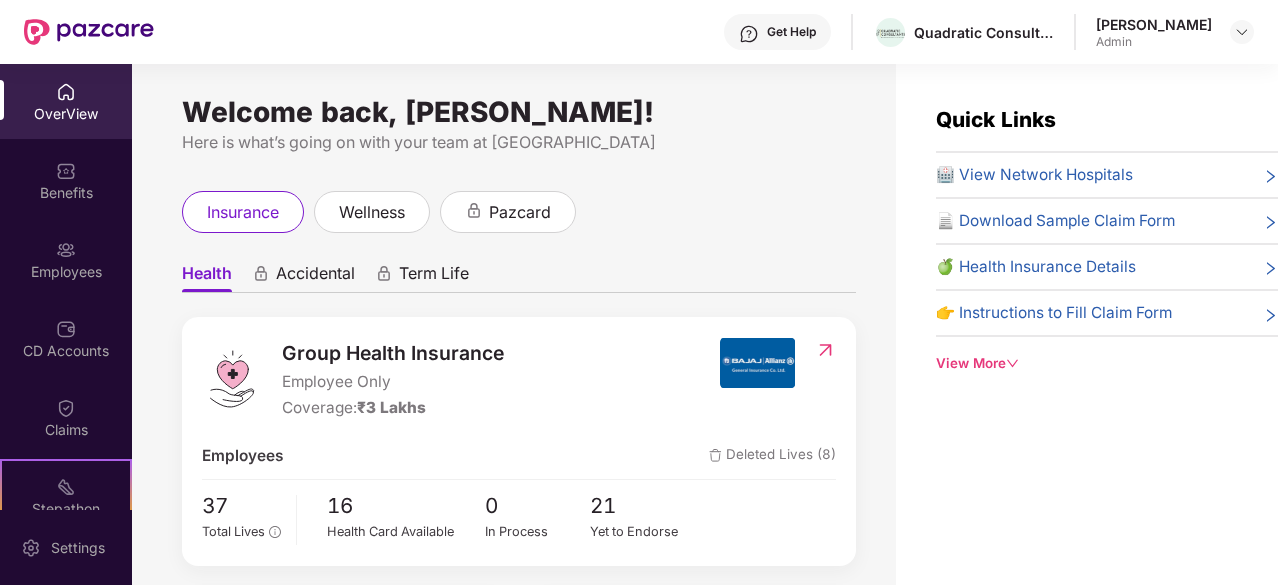 click on "Group Health Insurance" at bounding box center [393, 353] 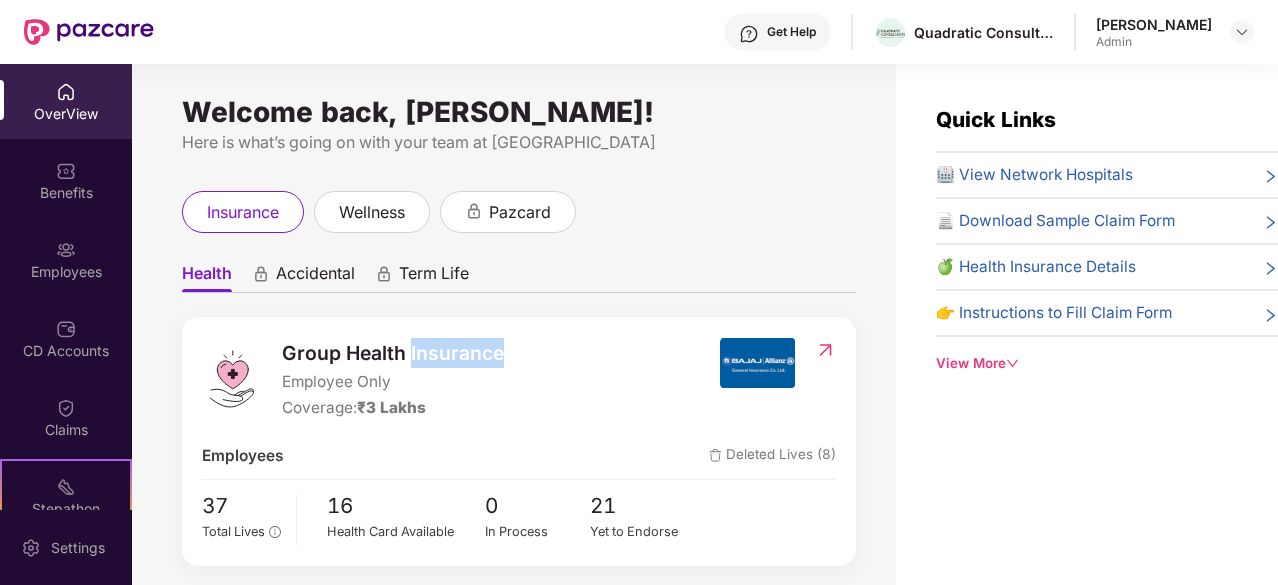 click on "Group Health Insurance" at bounding box center (393, 353) 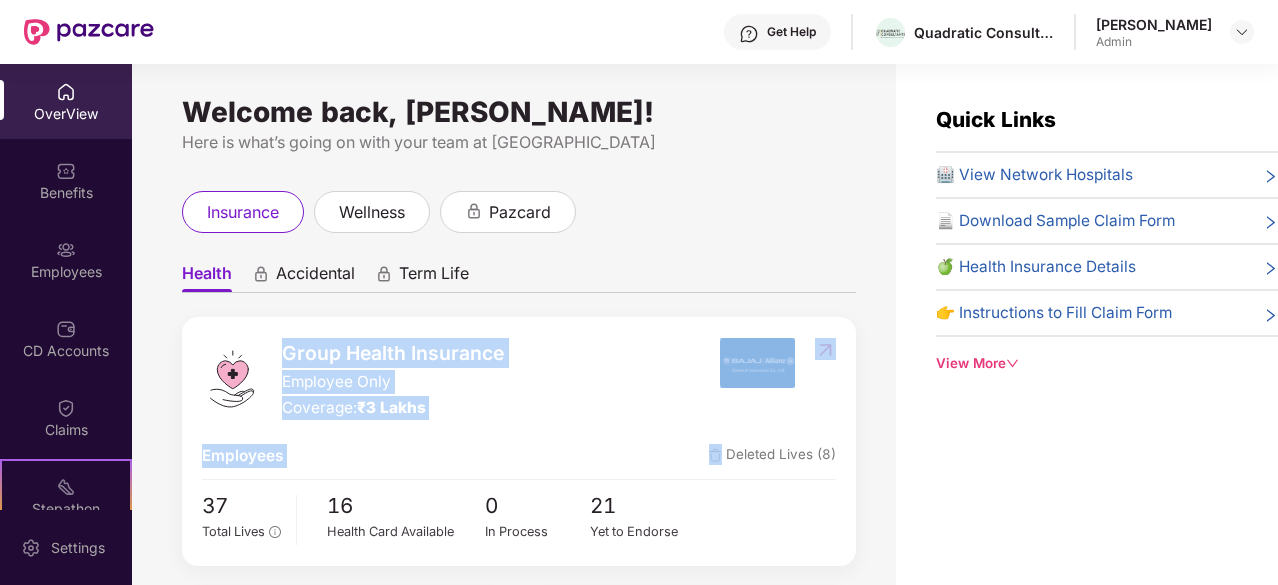 drag, startPoint x: 424, startPoint y: 355, endPoint x: 426, endPoint y: 429, distance: 74.02702 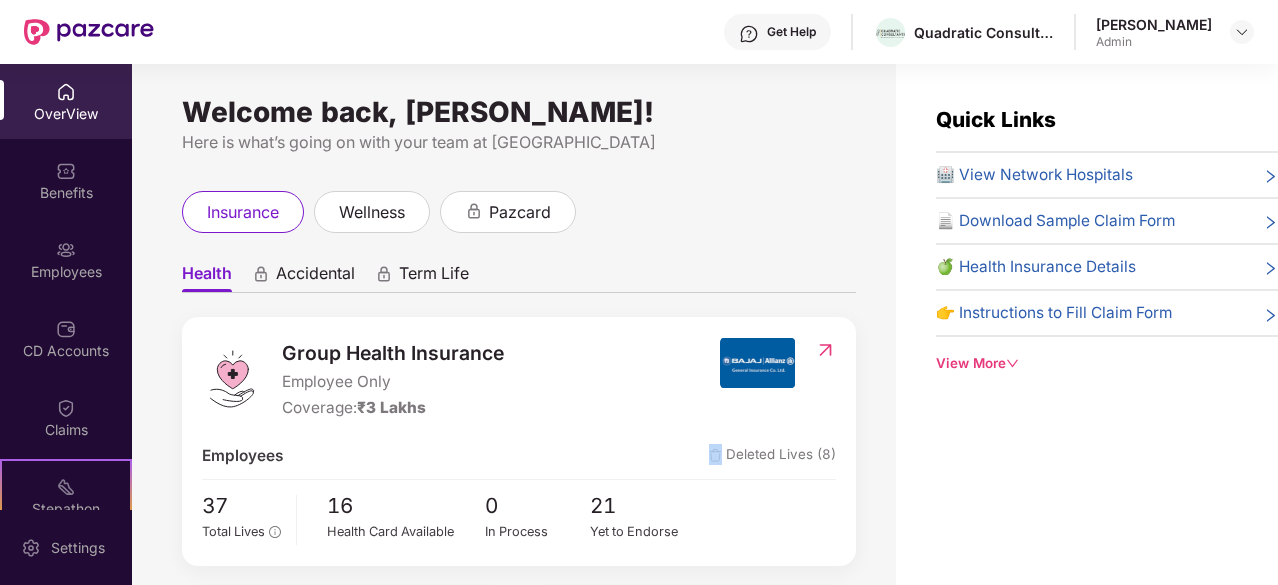 click on "Group Health Insurance Employee Only Coverage:  ₹3 Lakhs Employees   Deleted Lives (8) 37 Total Lives 16 Health Card Available 0 In Process 21 Yet to Endorse" at bounding box center (519, 441) 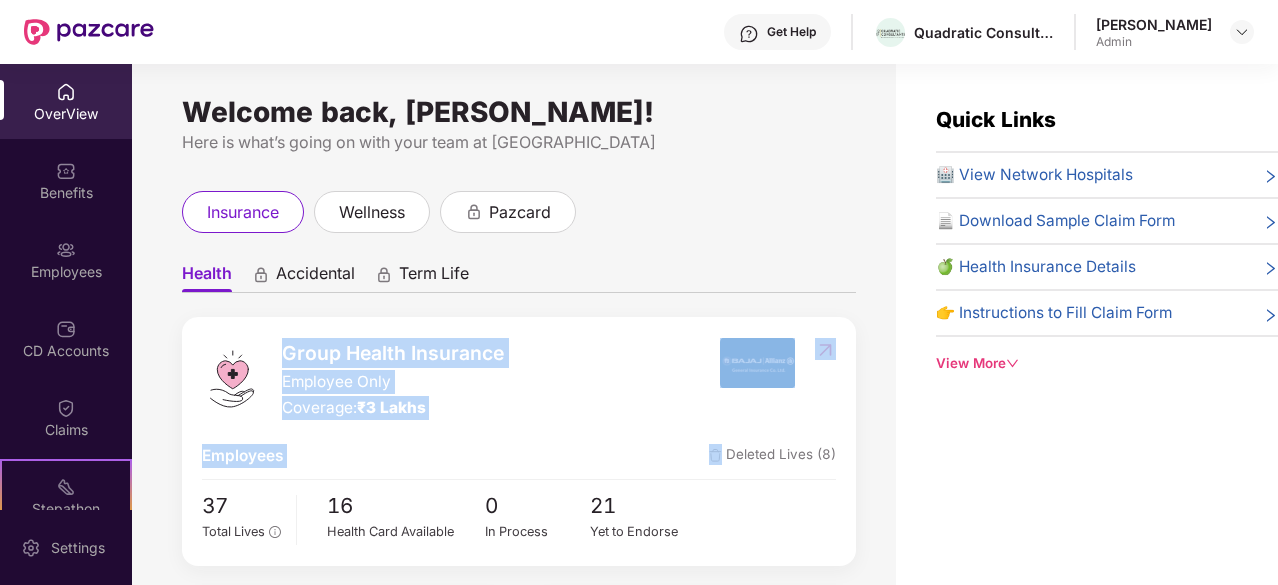 drag, startPoint x: 426, startPoint y: 429, endPoint x: 406, endPoint y: 355, distance: 76.655075 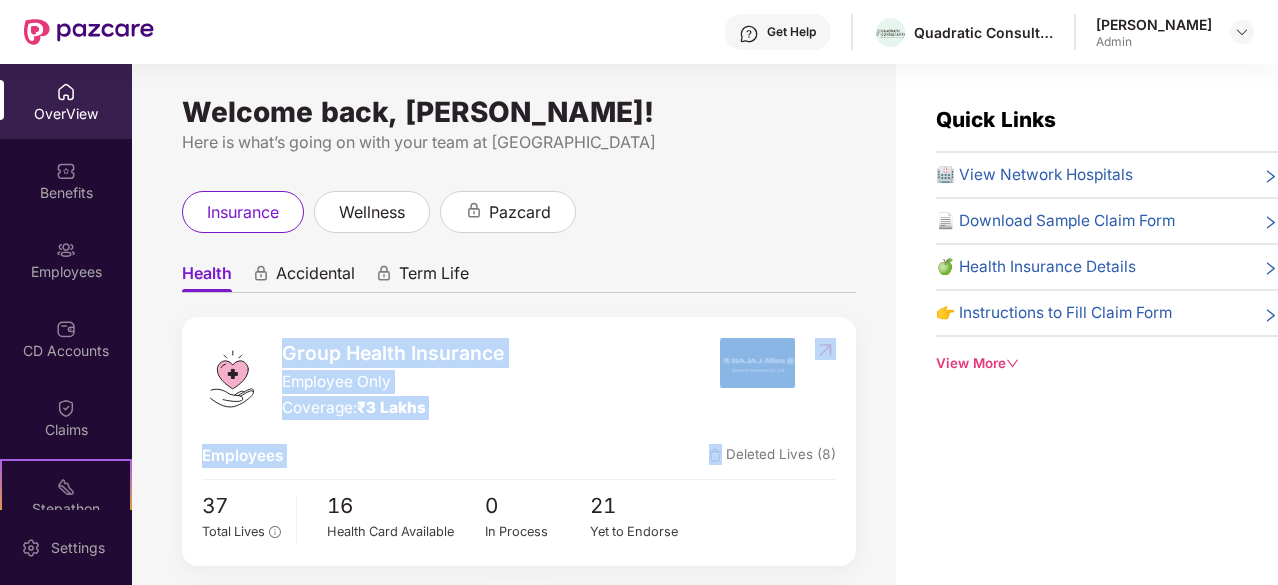 click on "Group Health Insurance" at bounding box center [393, 353] 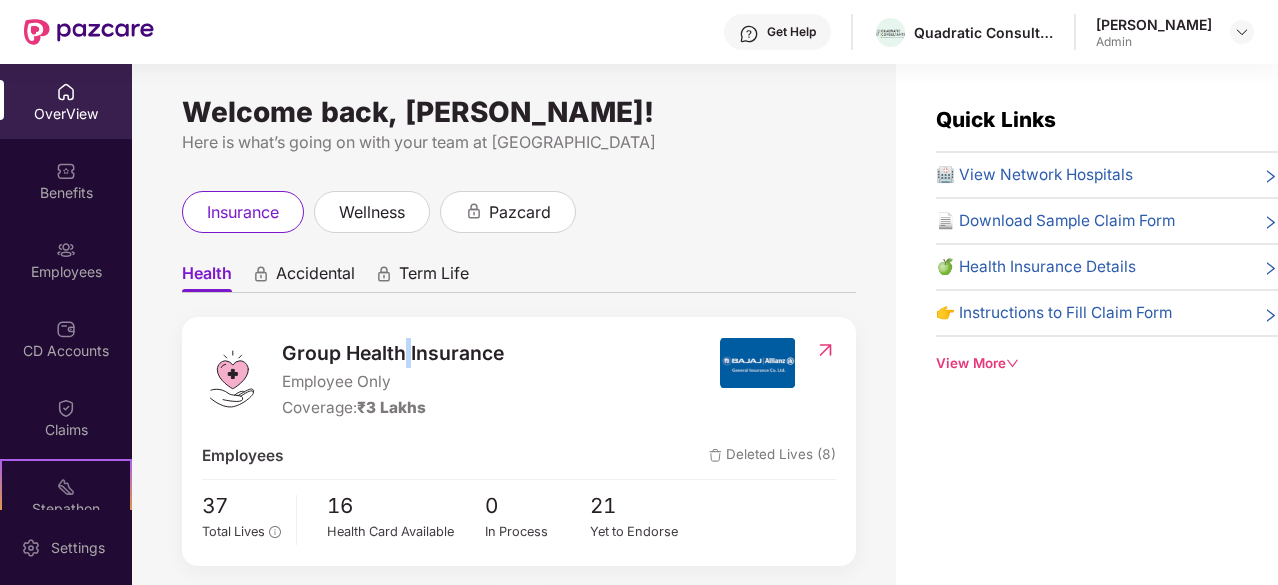 click on "Group Health Insurance" at bounding box center (393, 353) 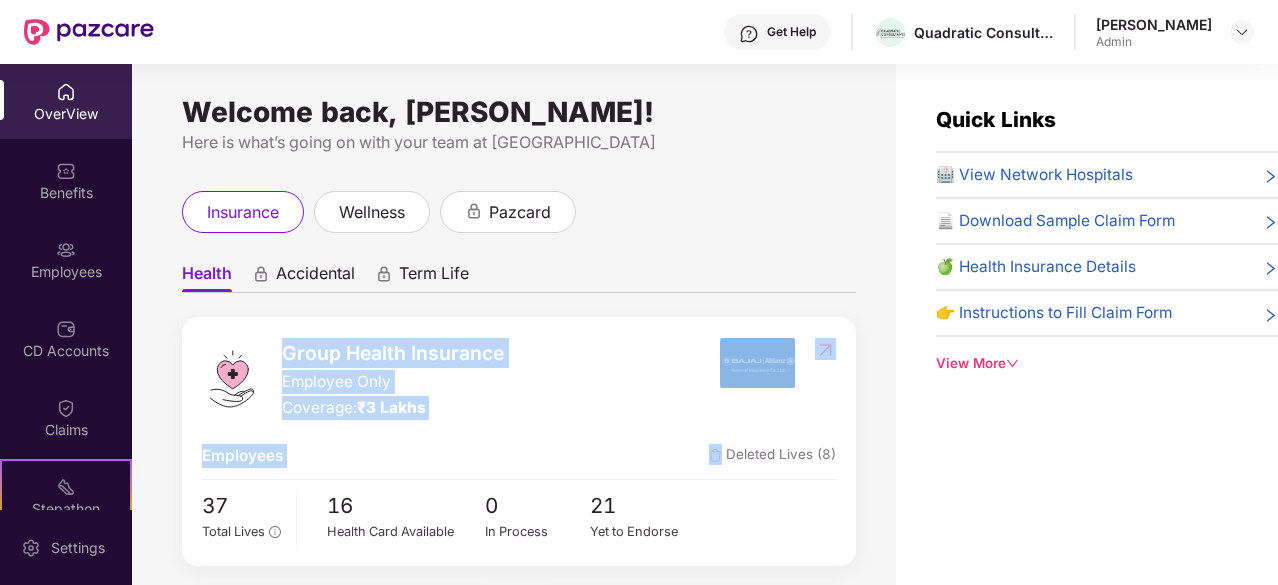 drag, startPoint x: 406, startPoint y: 355, endPoint x: 430, endPoint y: 444, distance: 92.17918 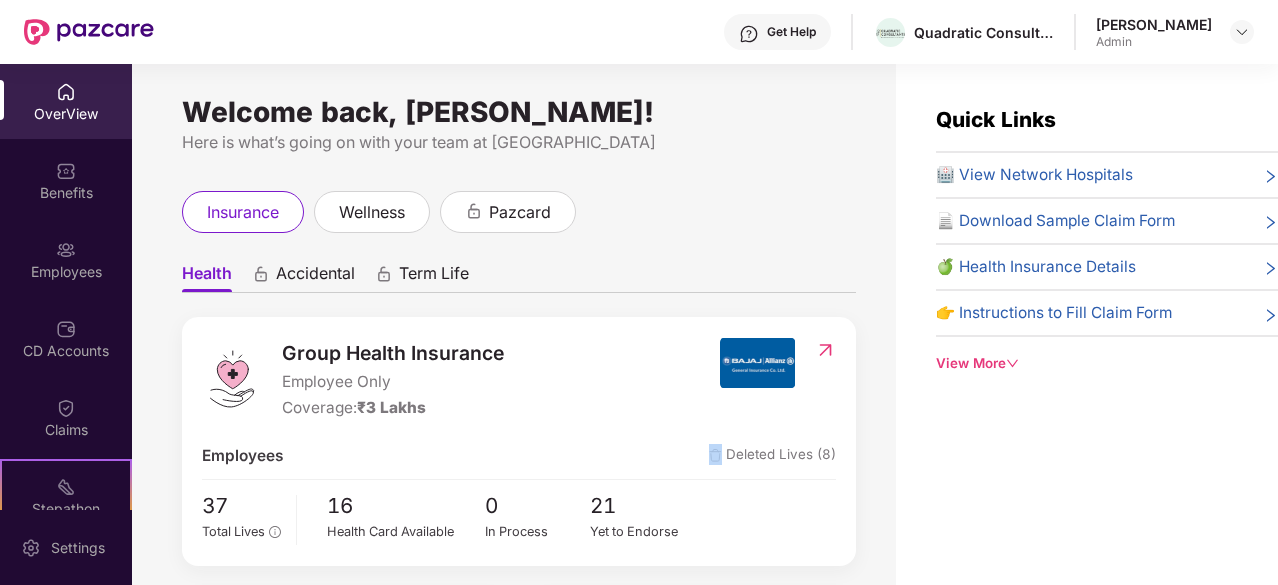 click on "Employees   Deleted Lives (8)" at bounding box center [518, 456] 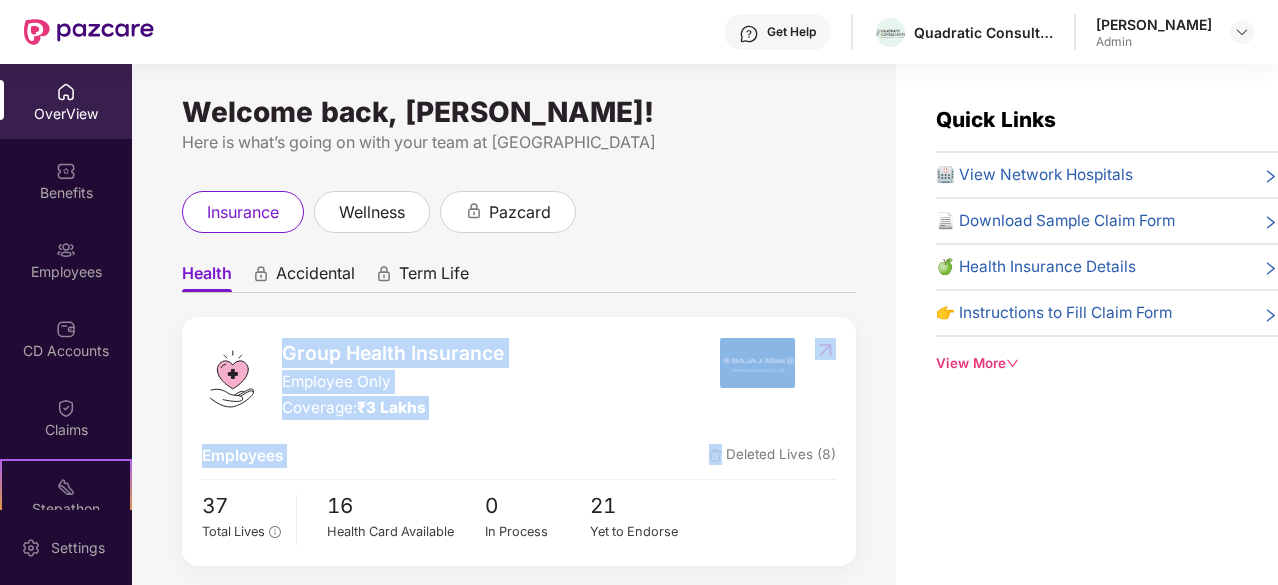 drag, startPoint x: 430, startPoint y: 444, endPoint x: 410, endPoint y: 347, distance: 99.0404 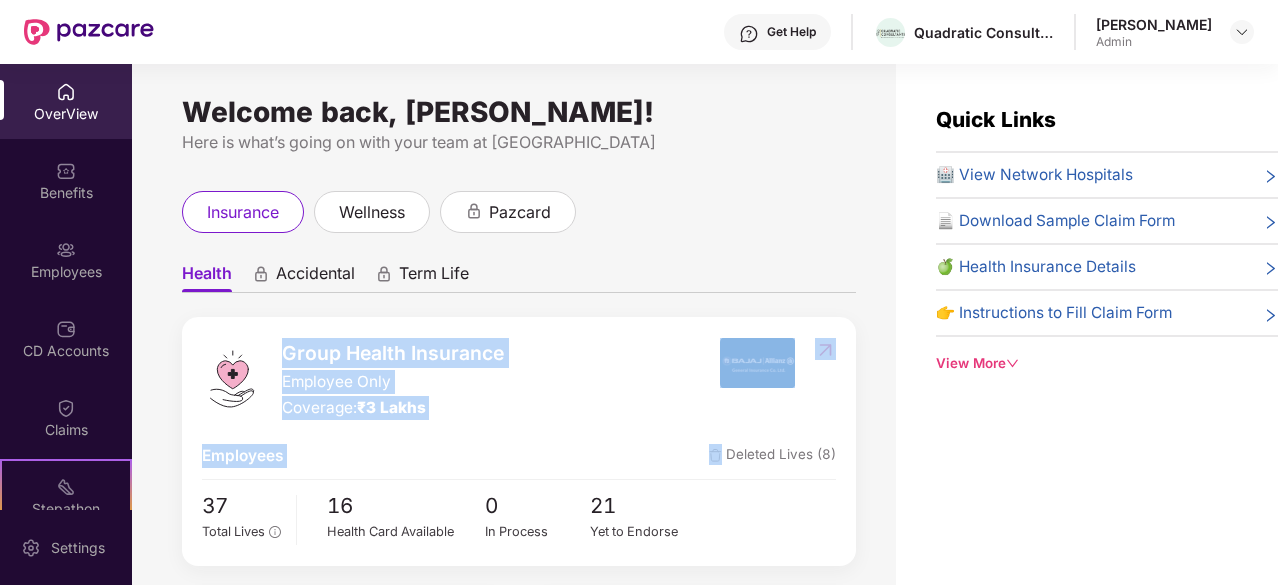 click on "Group Health Insurance" at bounding box center [393, 353] 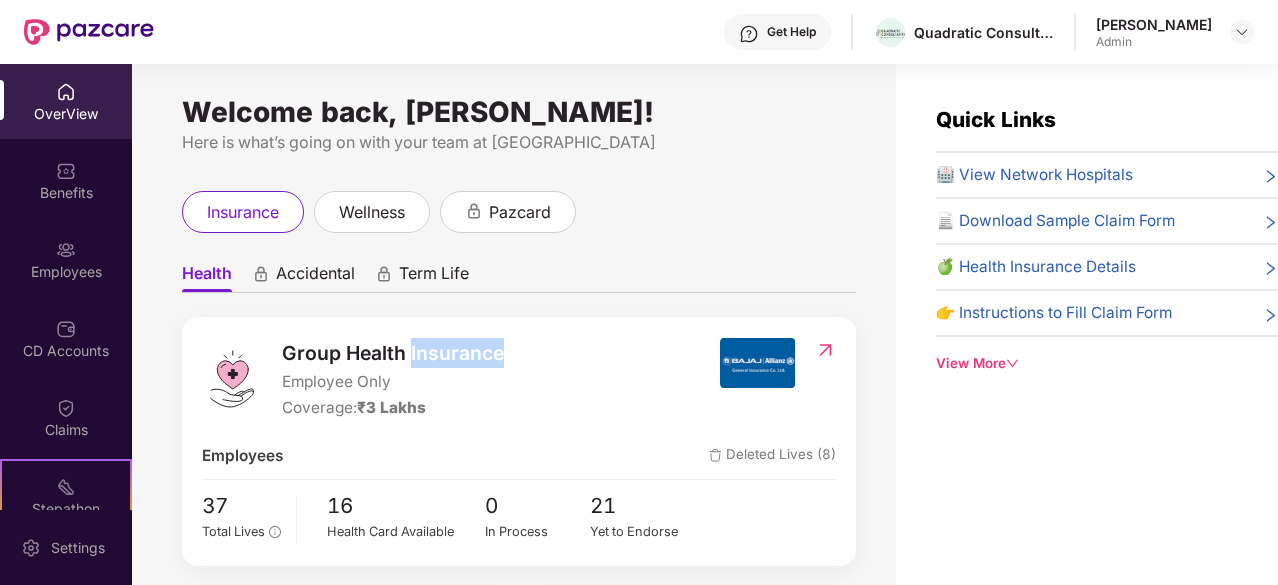 click on "Group Health Insurance" at bounding box center (393, 353) 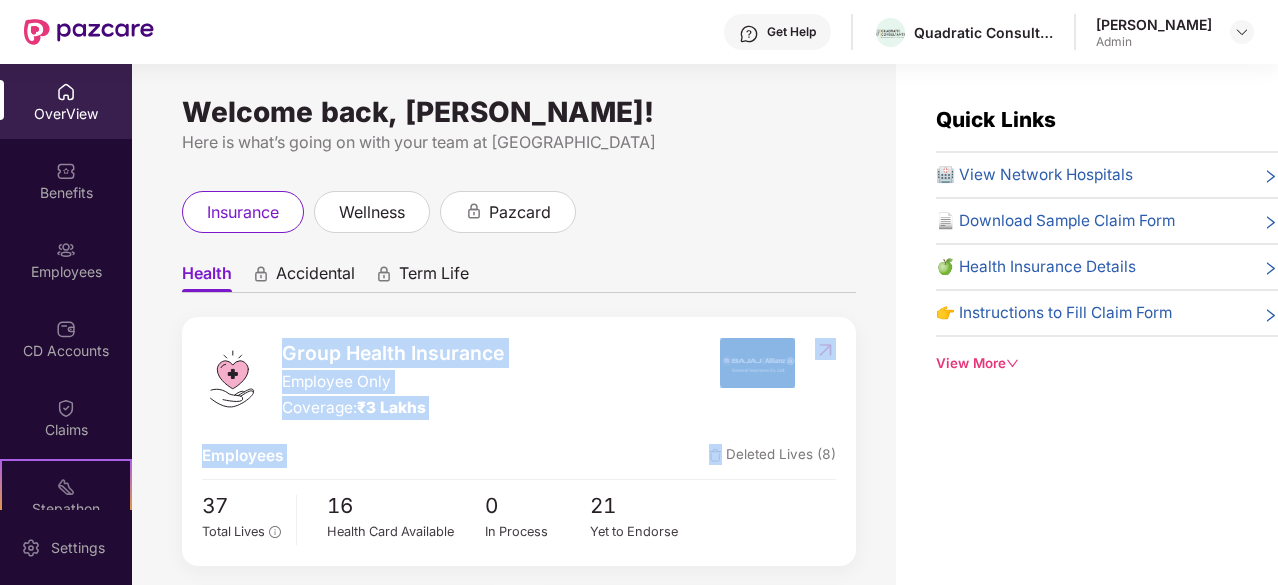 drag, startPoint x: 410, startPoint y: 347, endPoint x: 388, endPoint y: 446, distance: 101.414986 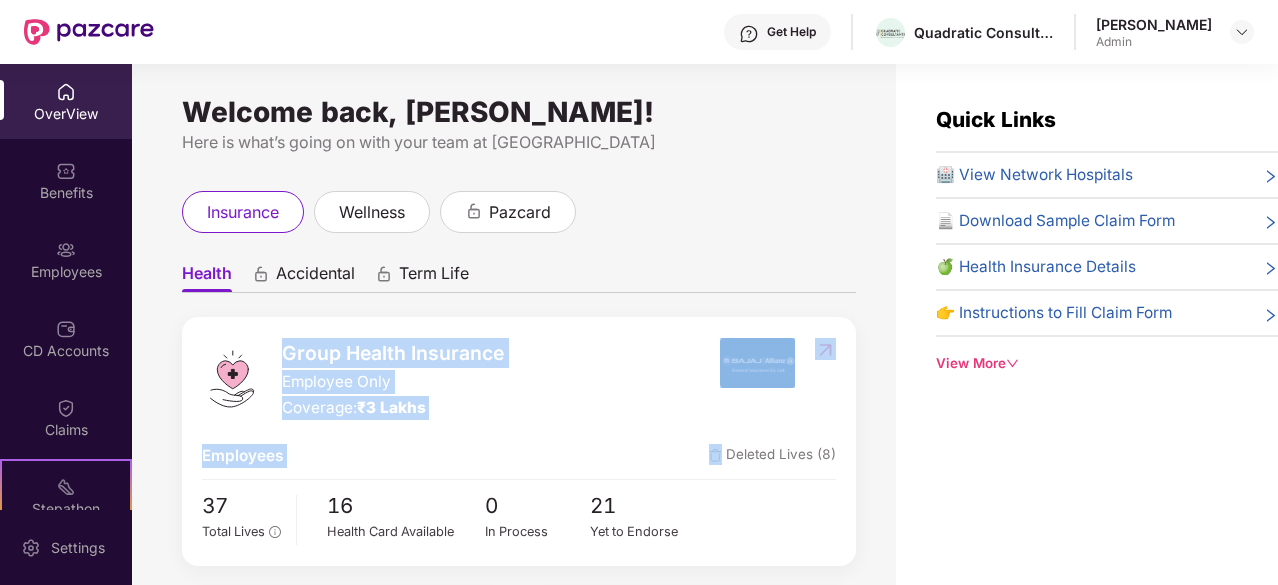 click on "Employees   Deleted Lives (8)" at bounding box center [518, 456] 